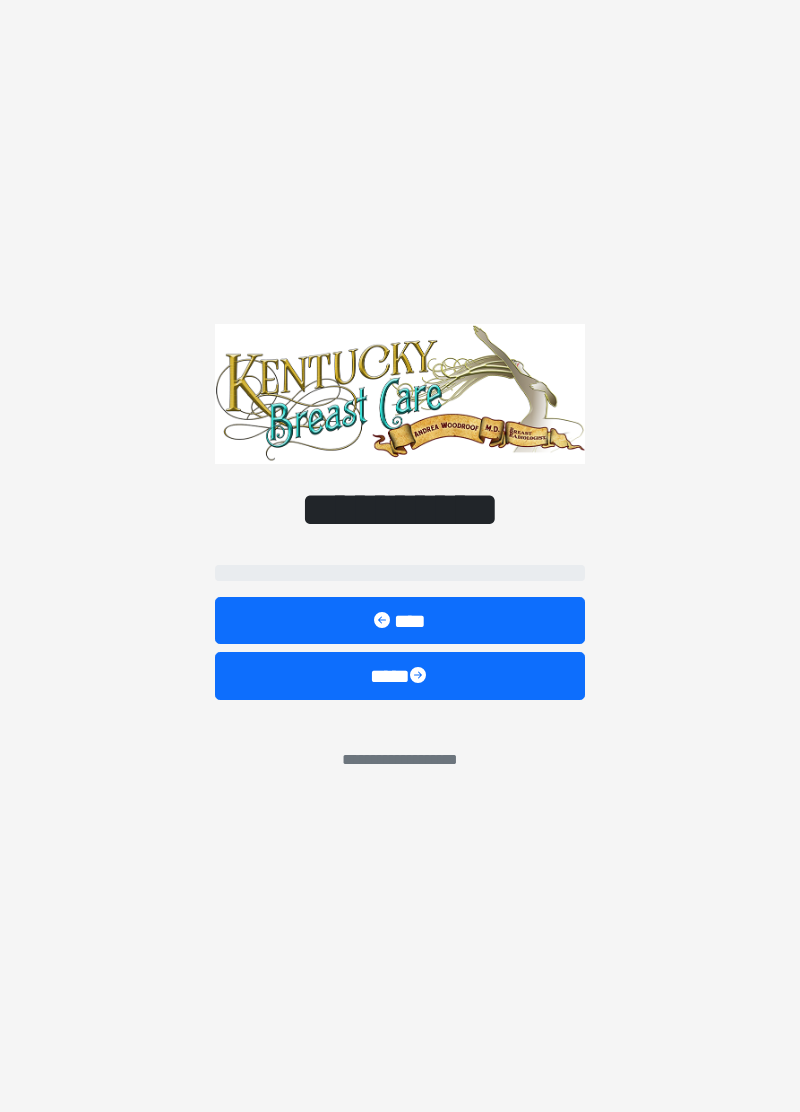 scroll, scrollTop: 0, scrollLeft: 0, axis: both 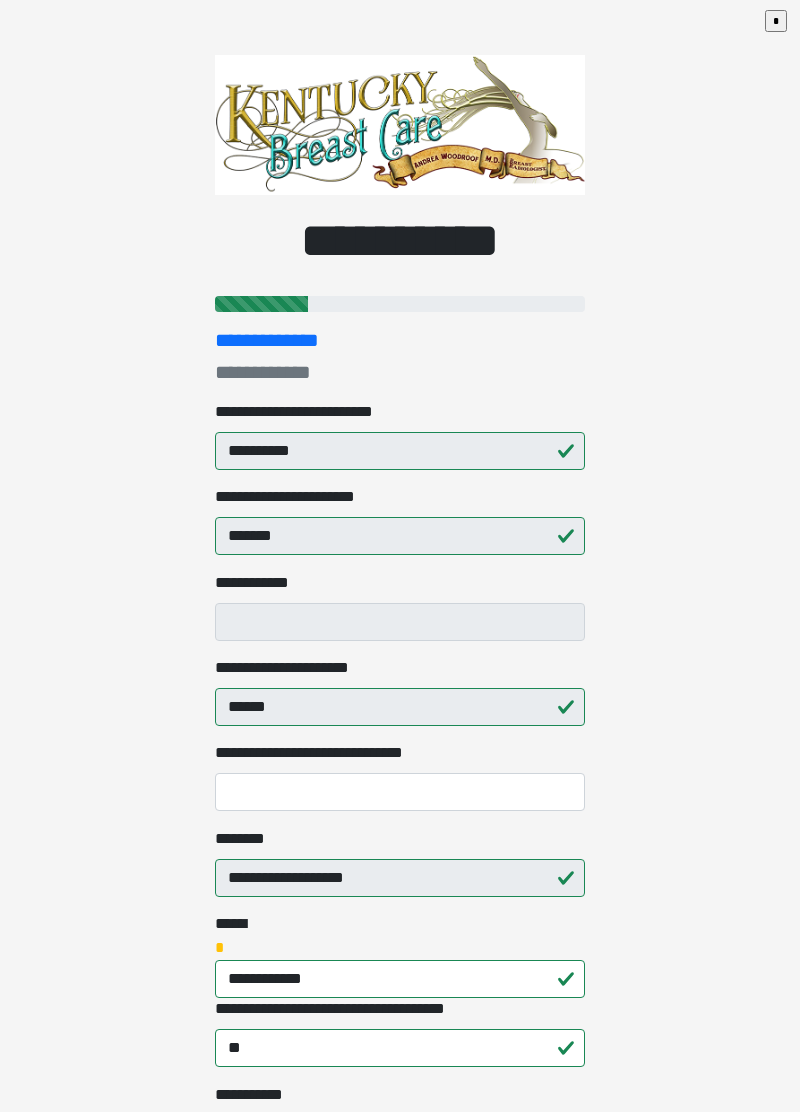 click on "**********" at bounding box center (400, 556) 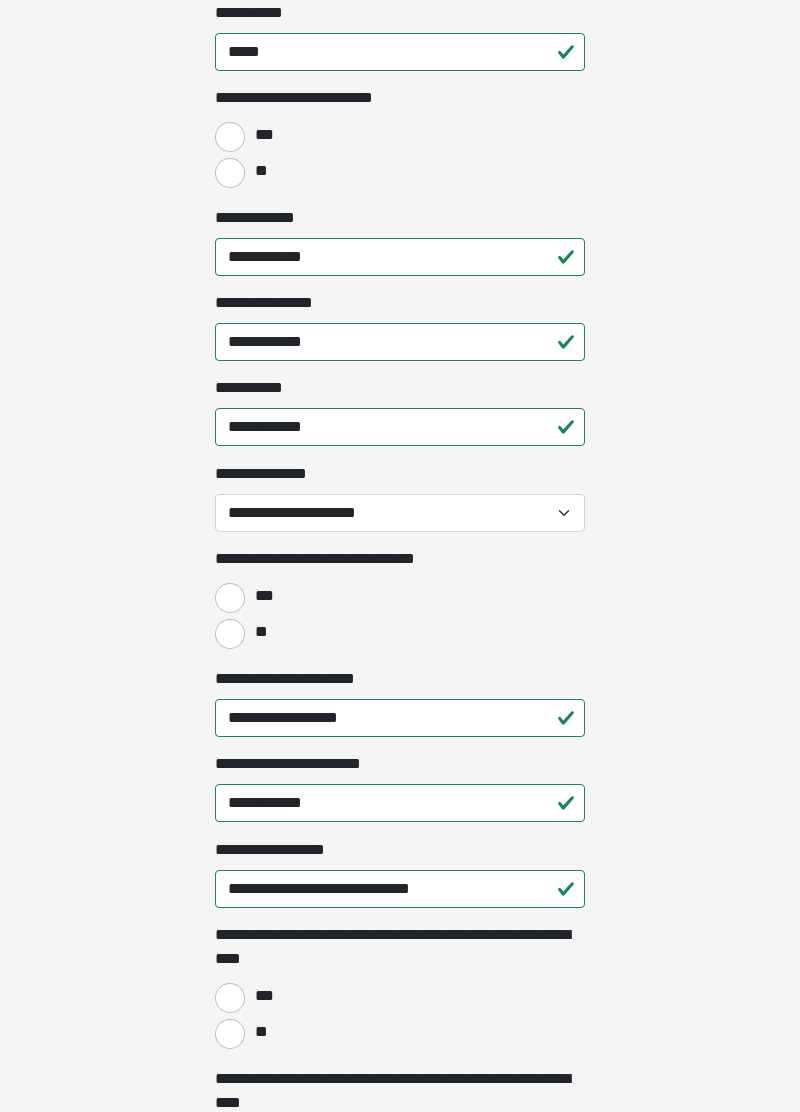 scroll, scrollTop: 1092, scrollLeft: 0, axis: vertical 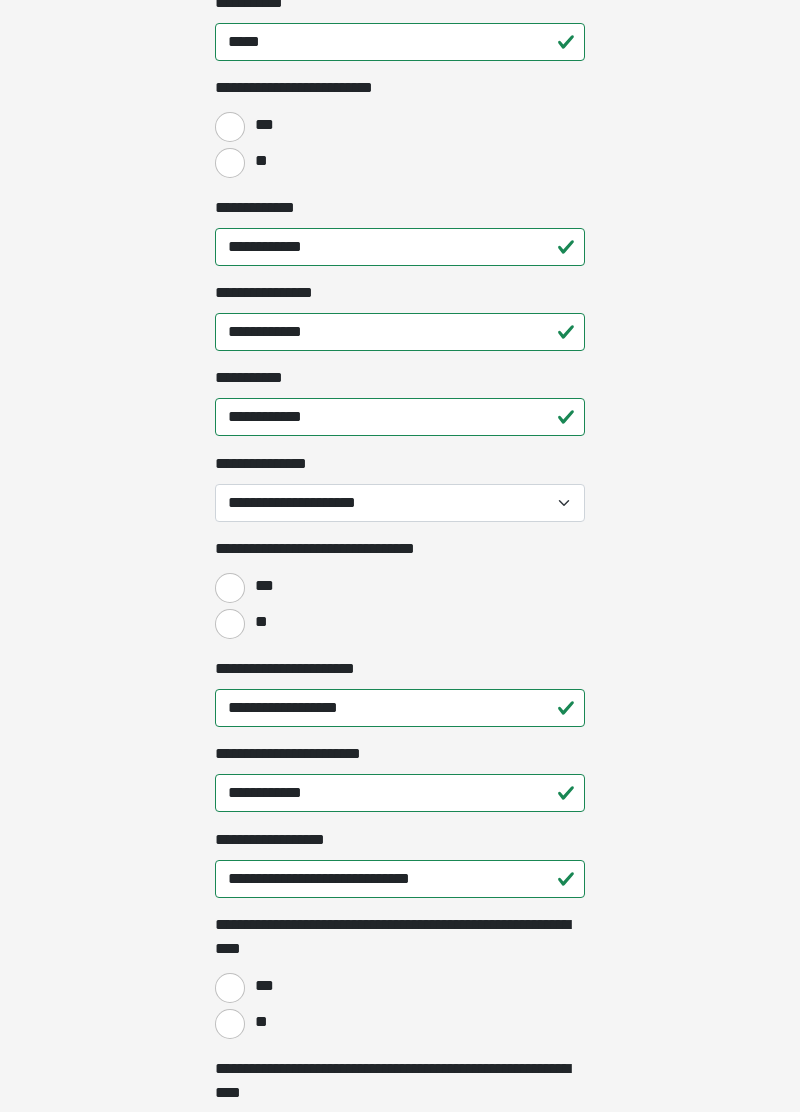 click on "**********" at bounding box center (400, -536) 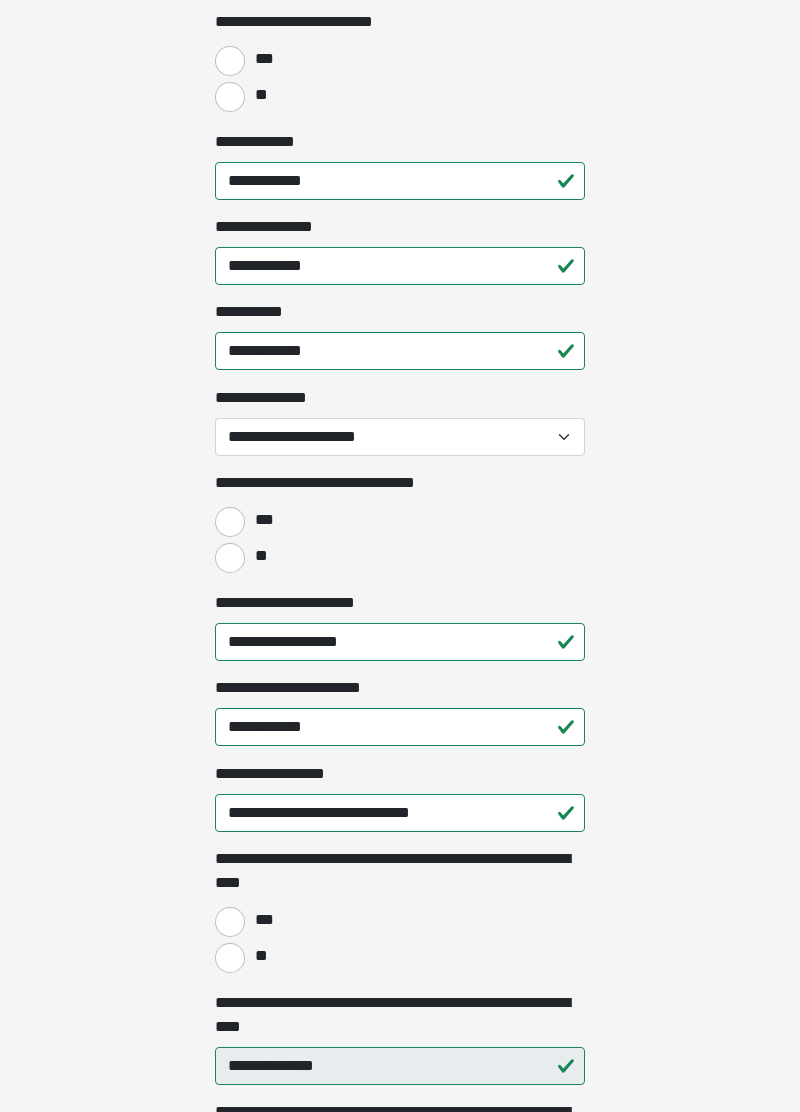 scroll, scrollTop: 1159, scrollLeft: 0, axis: vertical 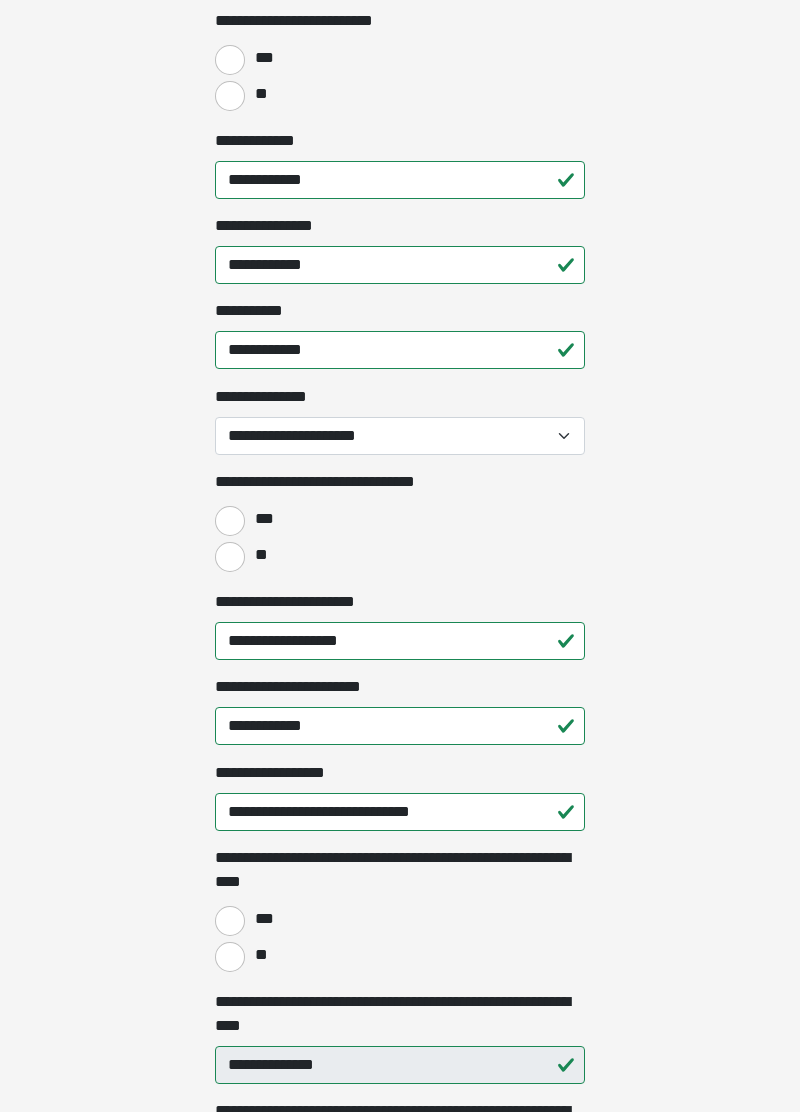 click on "**********" at bounding box center (400, -603) 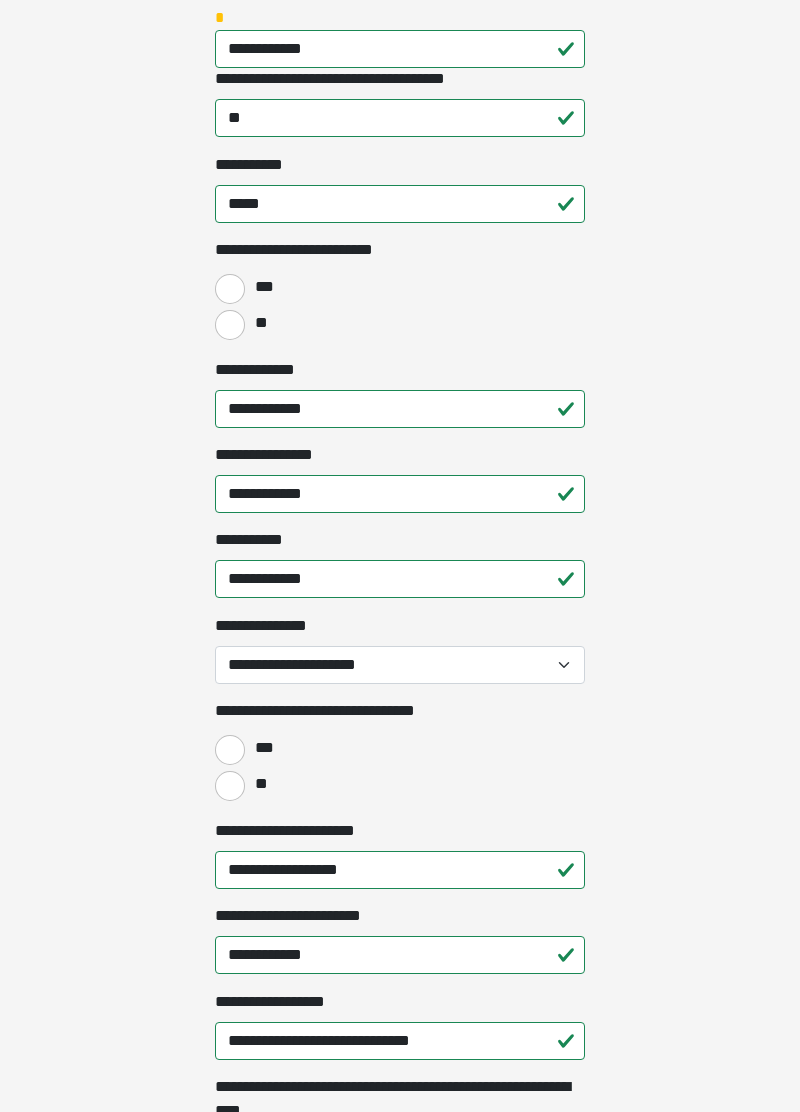scroll, scrollTop: 932, scrollLeft: 0, axis: vertical 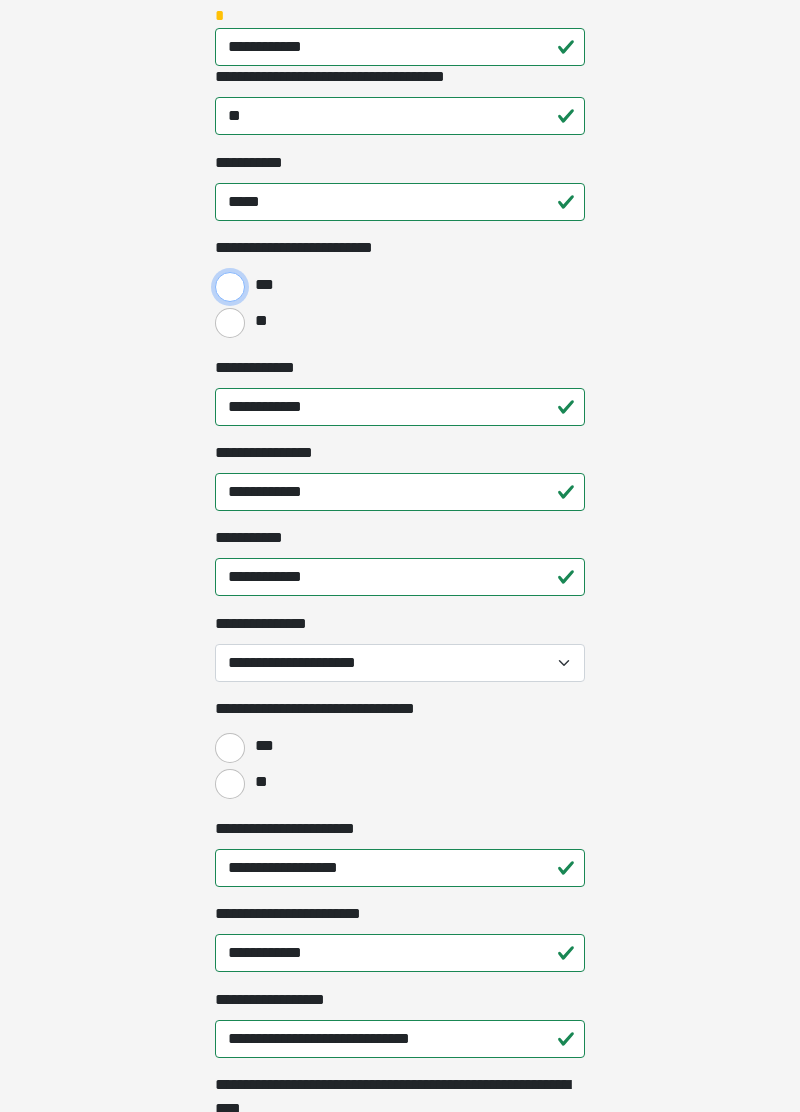 click on "***" at bounding box center [230, 287] 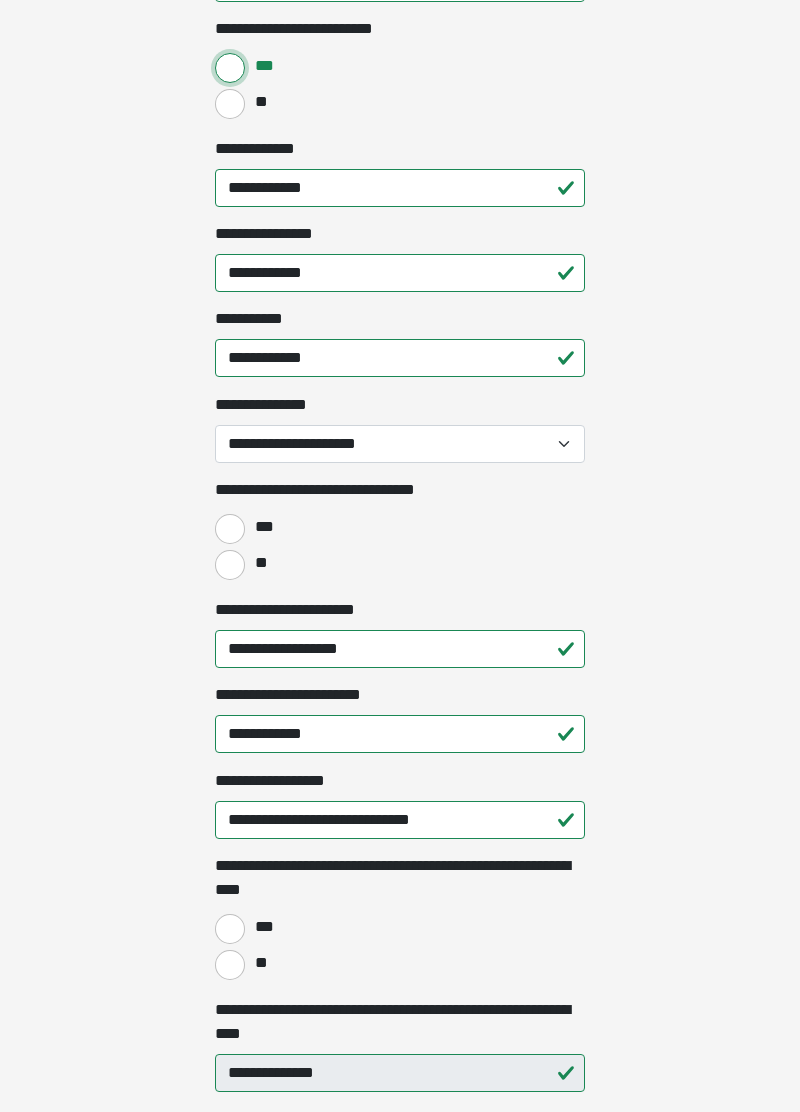 scroll, scrollTop: 1158, scrollLeft: 0, axis: vertical 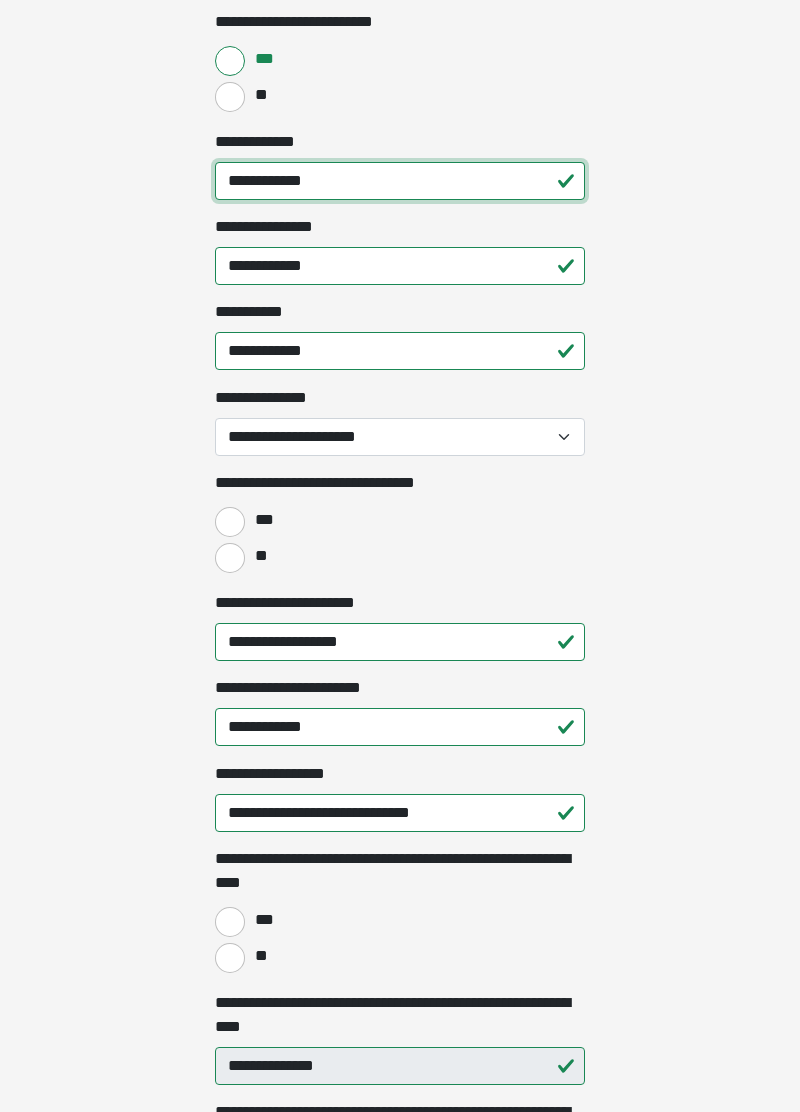 click on "**********" at bounding box center (400, 181) 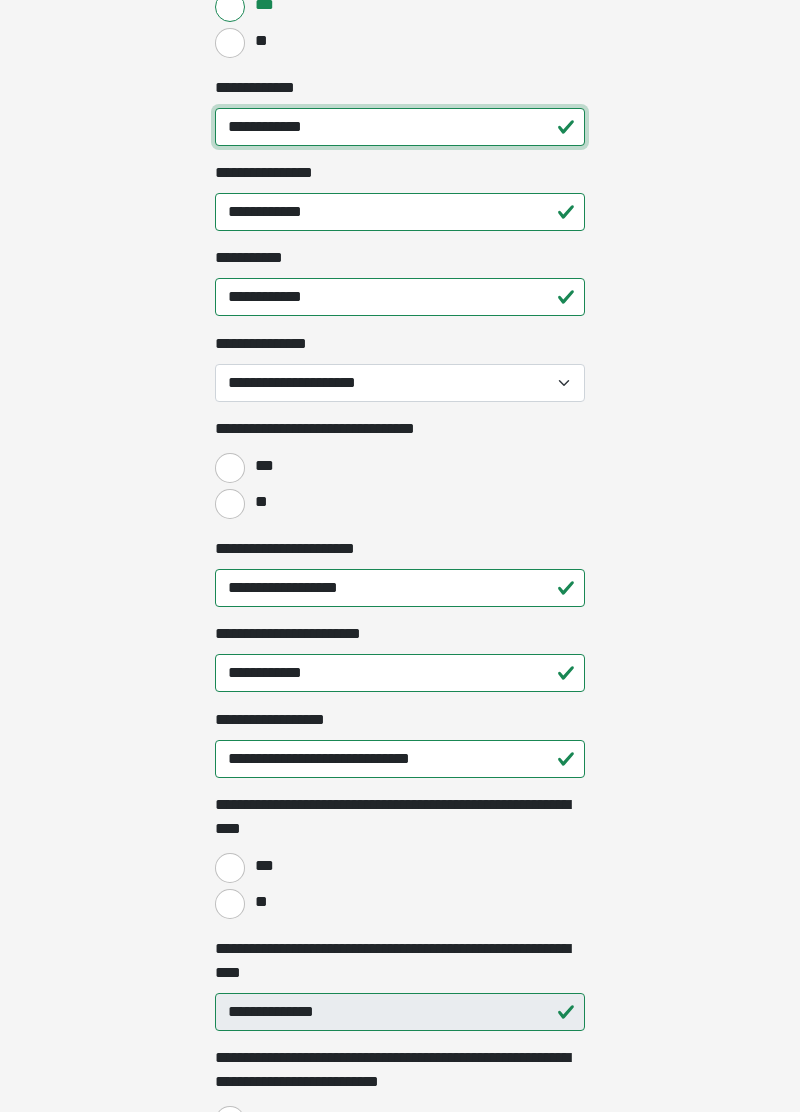 scroll, scrollTop: 1220, scrollLeft: 0, axis: vertical 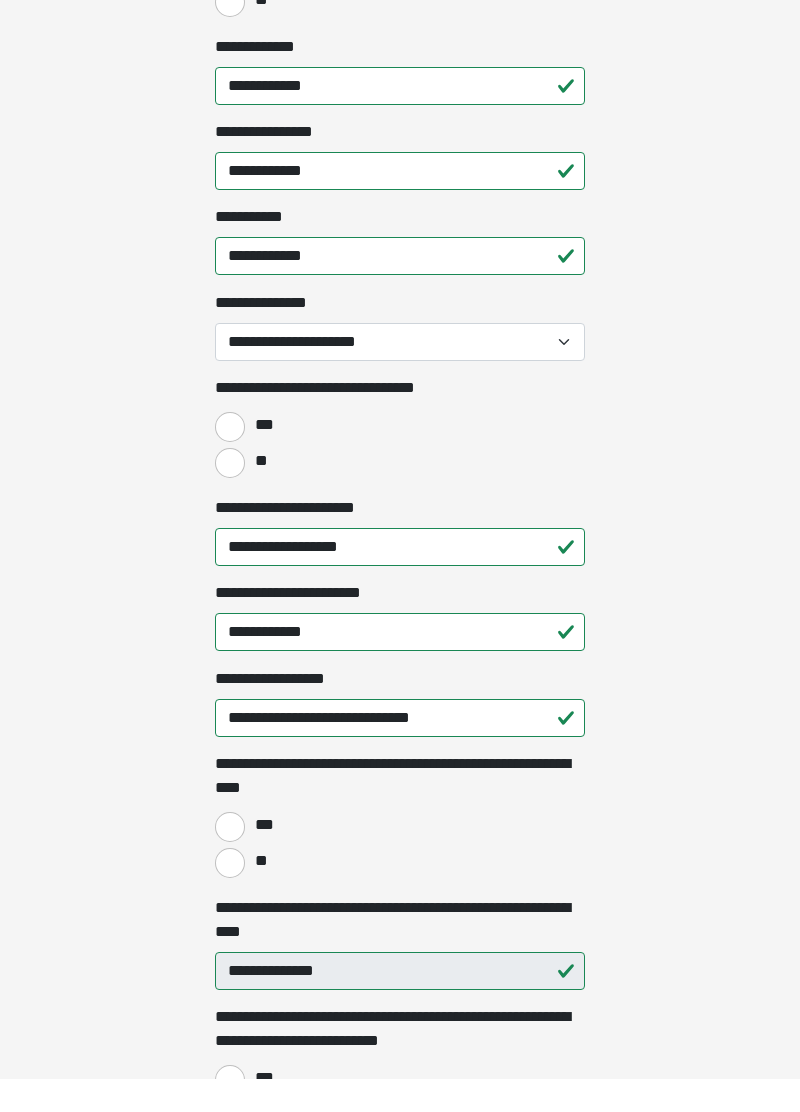 click on "**********" at bounding box center [400, 358] 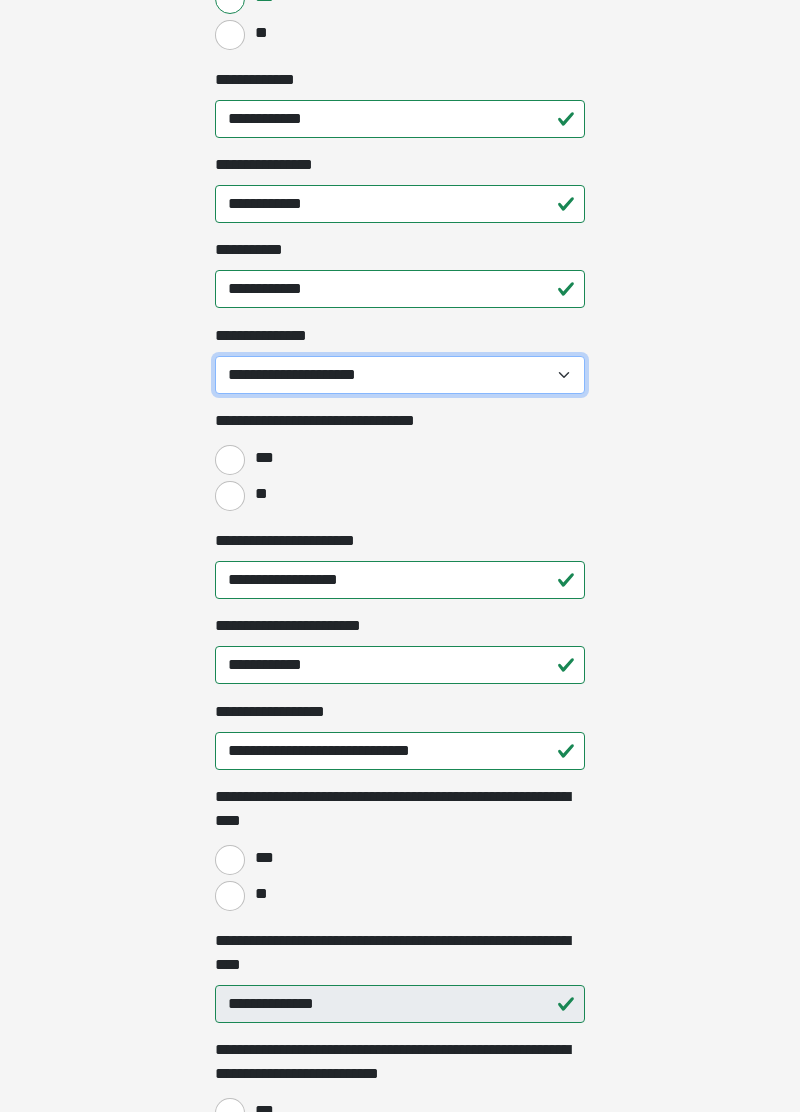 click on "**********" at bounding box center [400, 375] 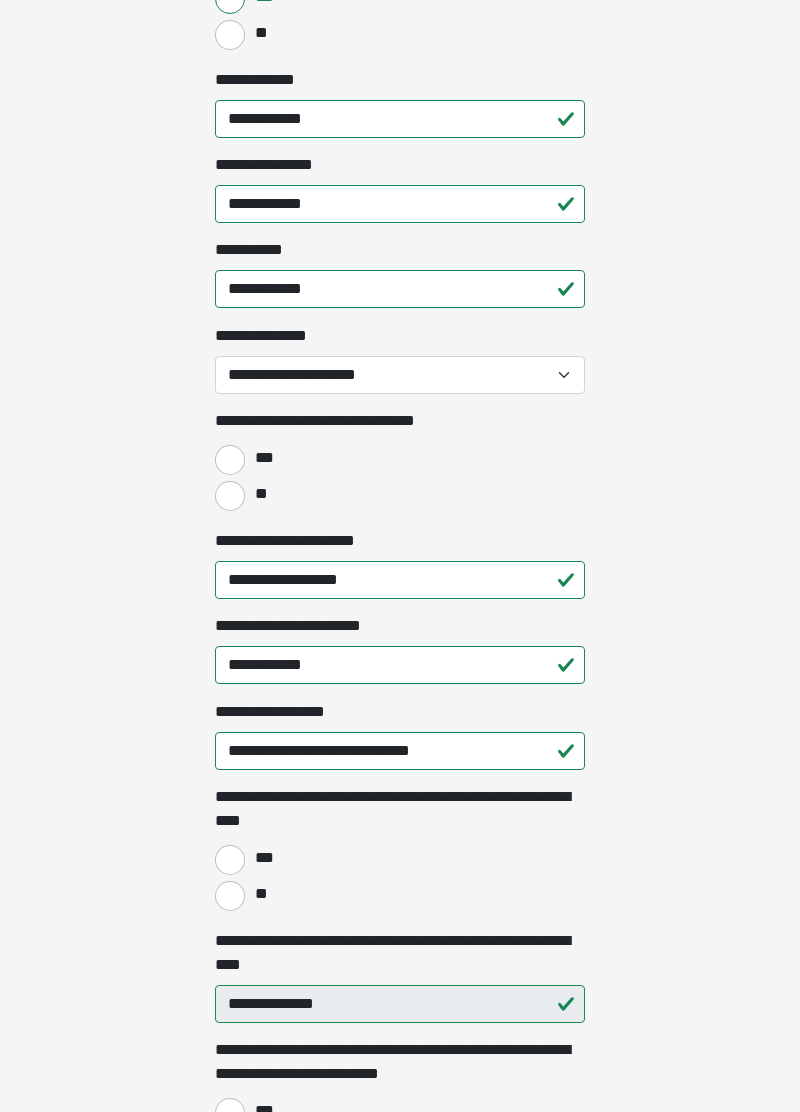 click on "**********" at bounding box center [400, -664] 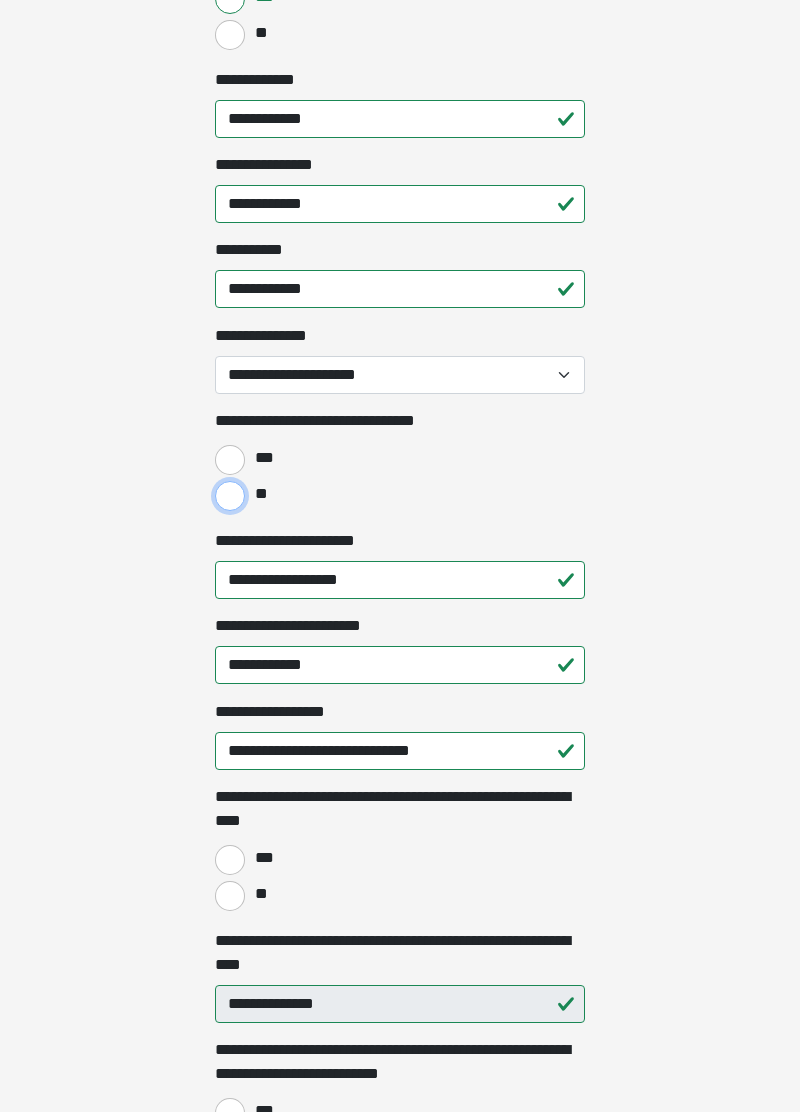 click on "**" at bounding box center (230, 496) 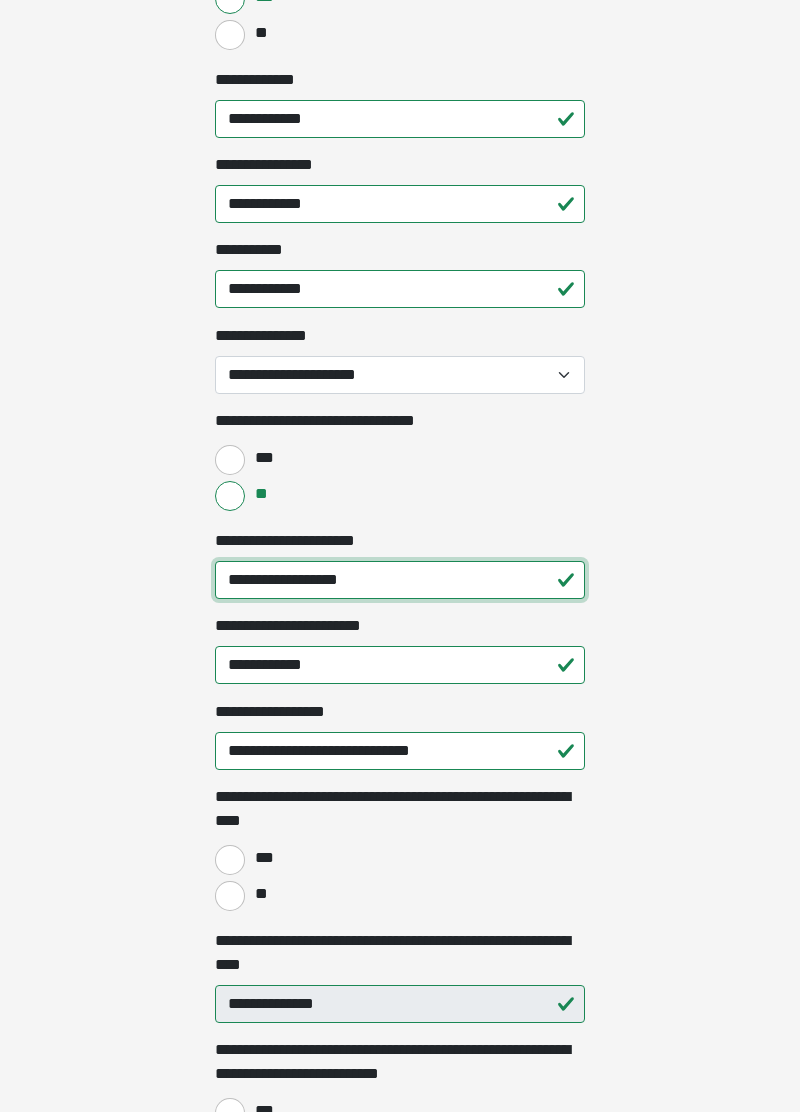 click on "**********" at bounding box center [400, 580] 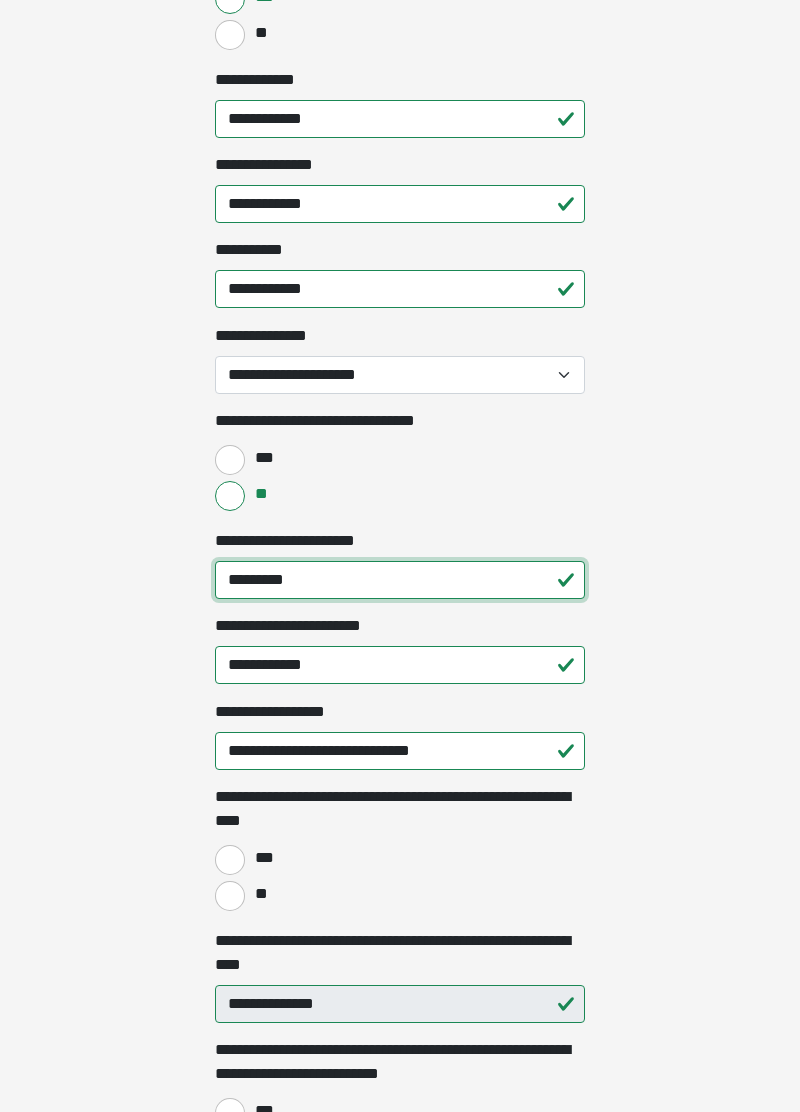 type on "*******" 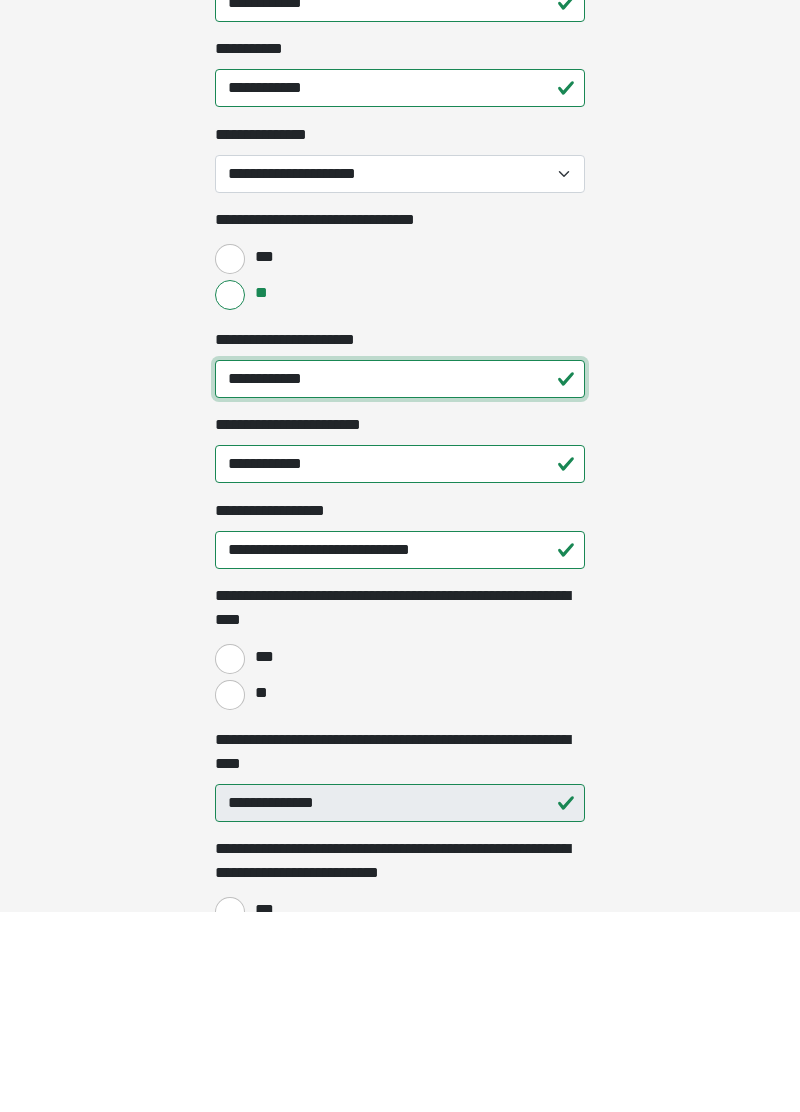 scroll, scrollTop: 1220, scrollLeft: 0, axis: vertical 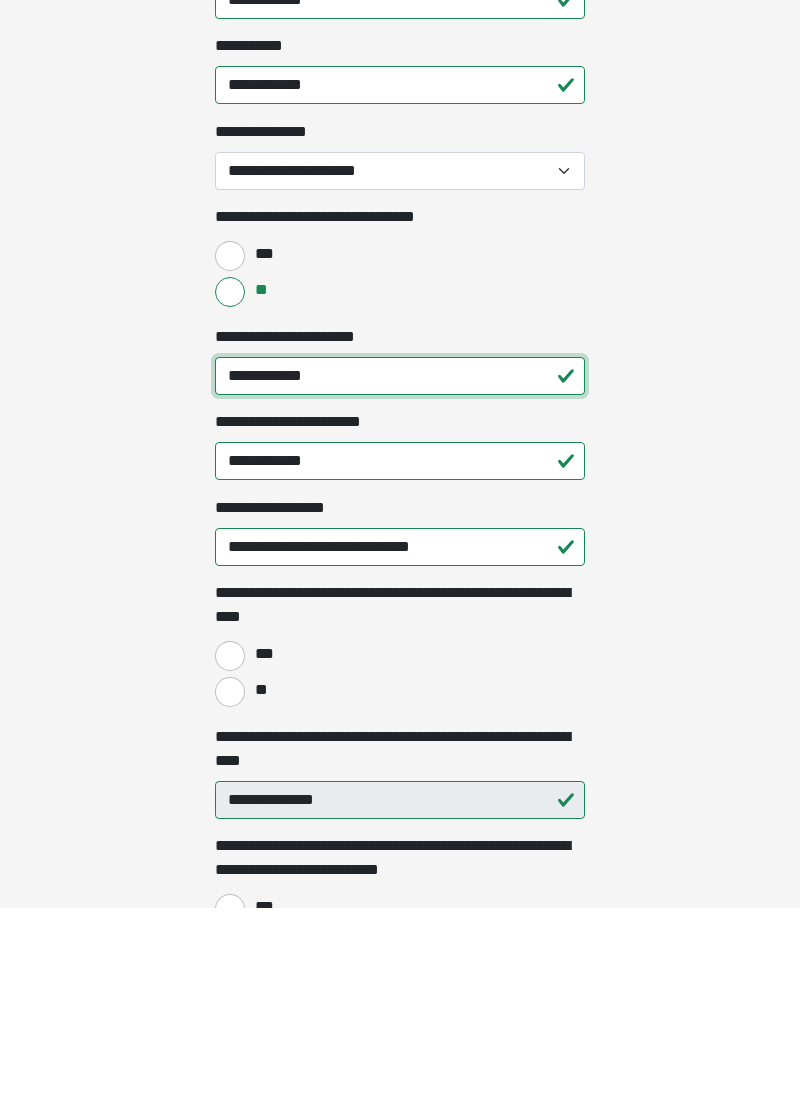 type on "**********" 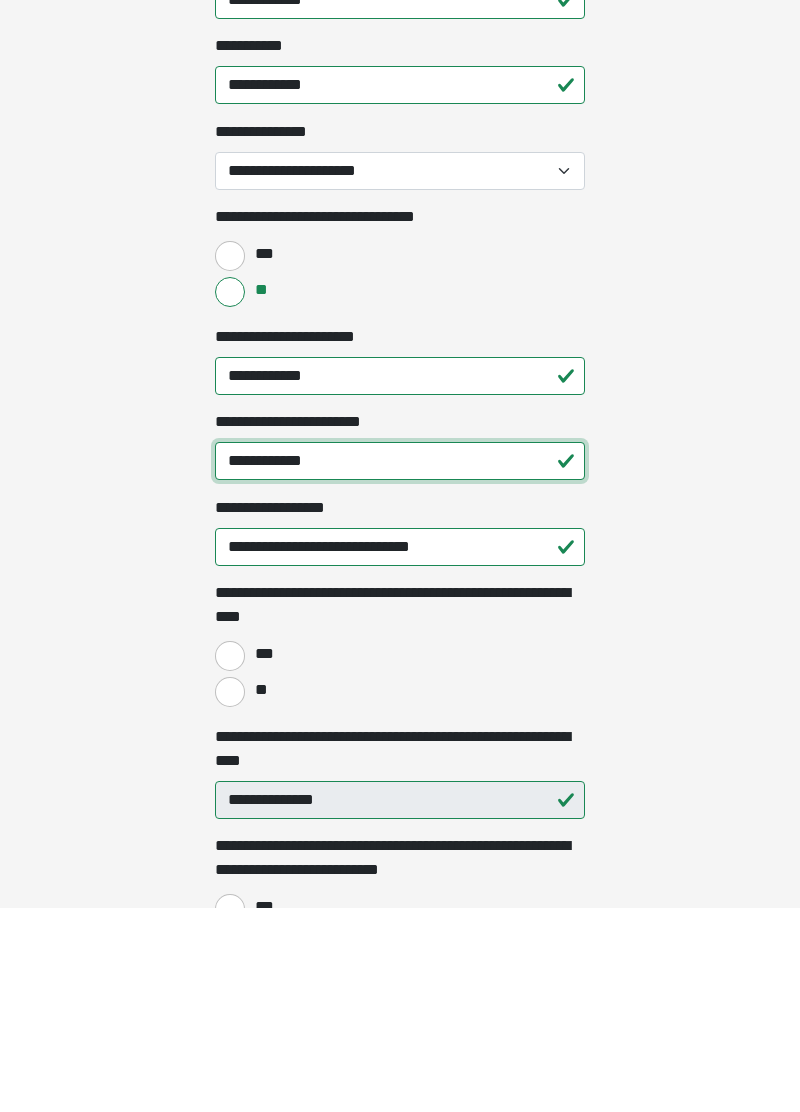 click on "**********" at bounding box center (400, 665) 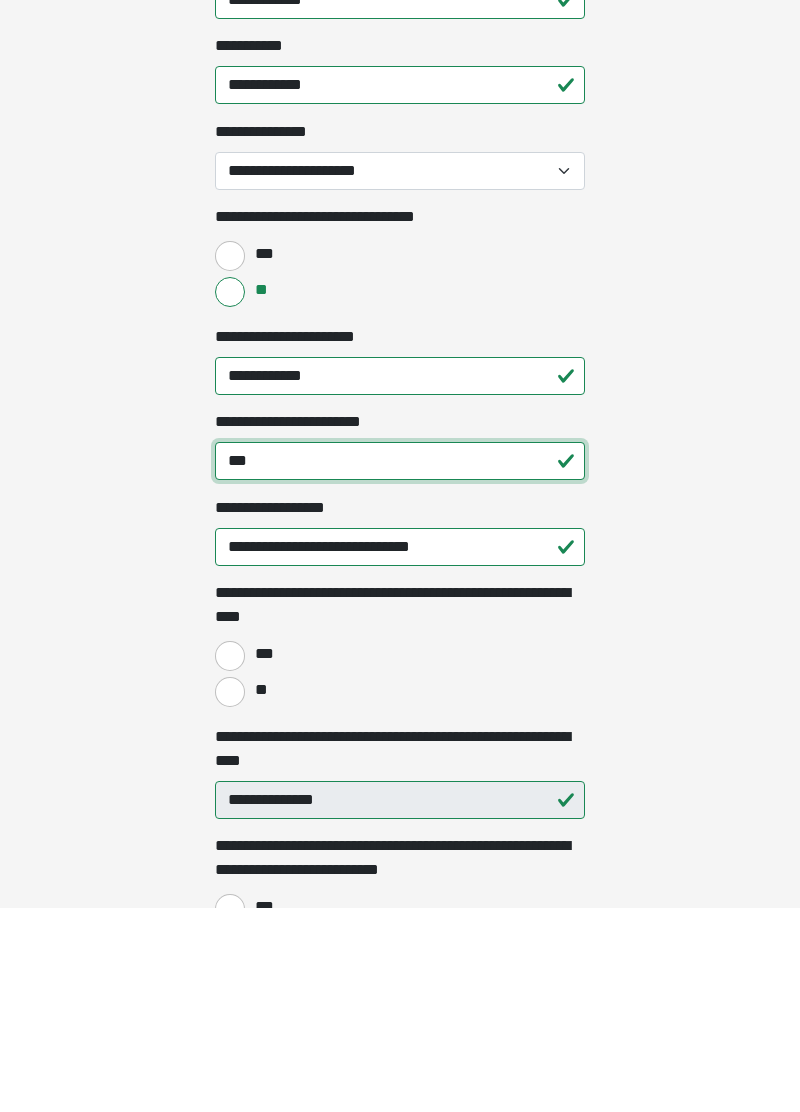 type on "**" 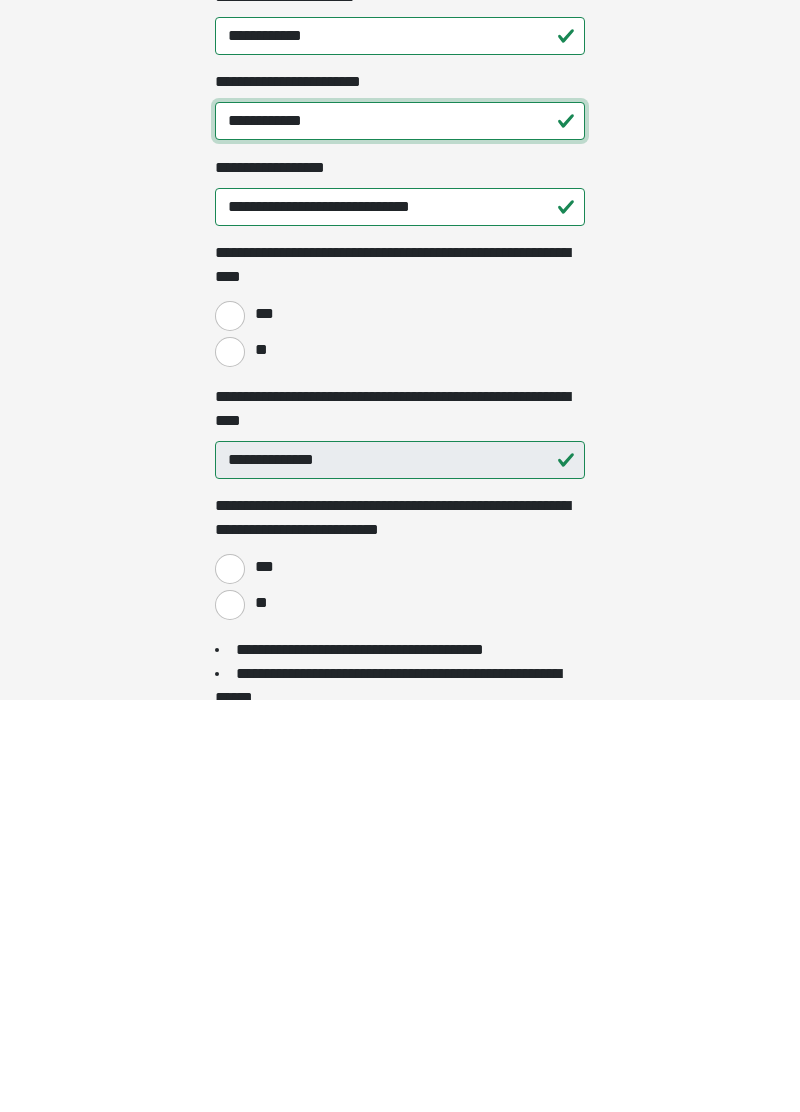 scroll, scrollTop: 1382, scrollLeft: 0, axis: vertical 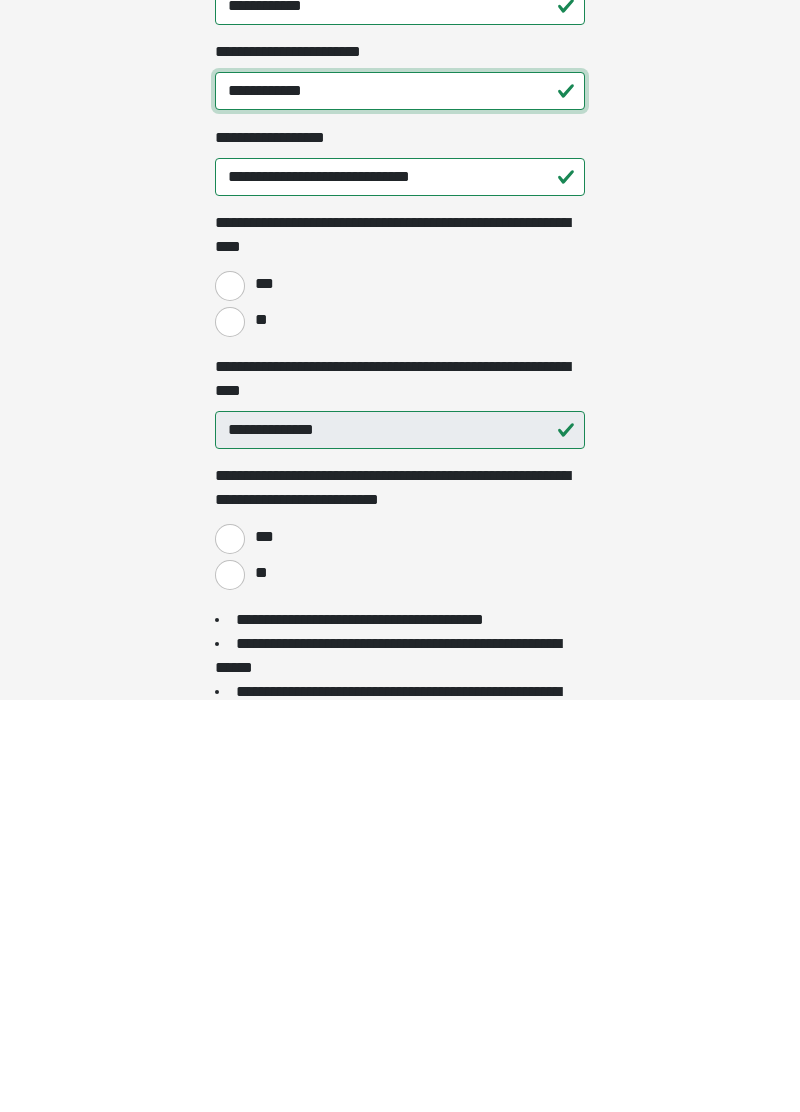 type on "**********" 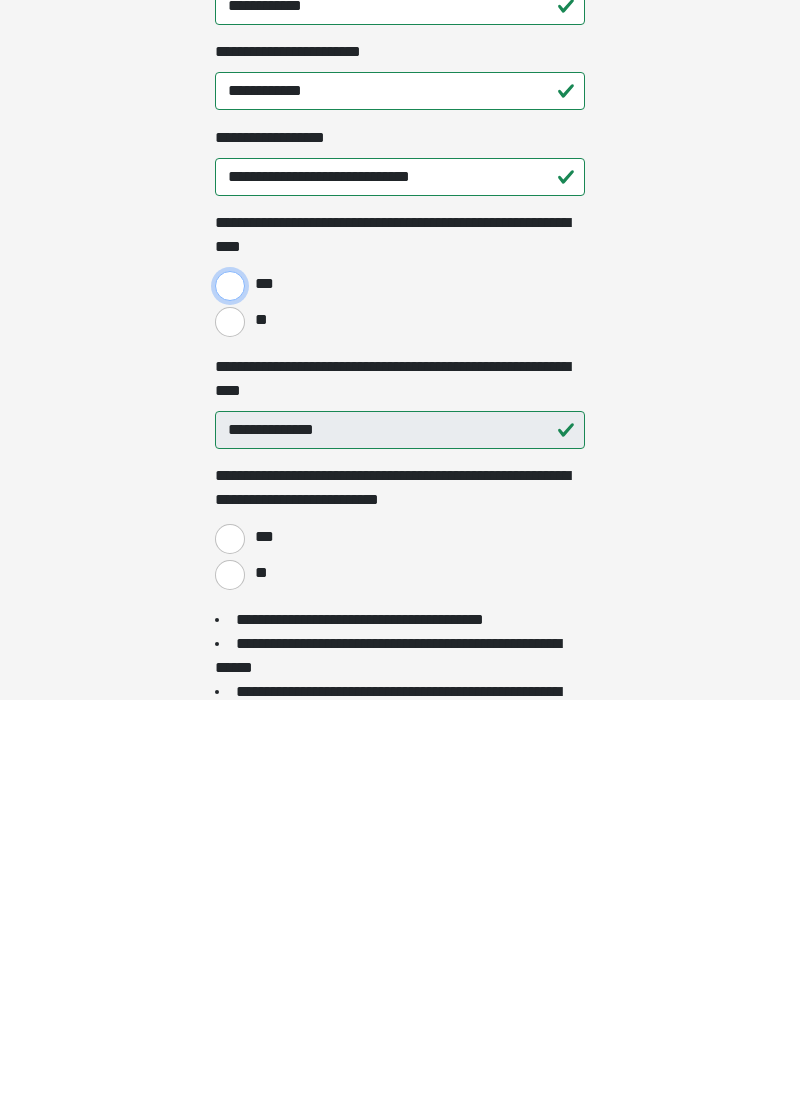click on "***" at bounding box center [230, 698] 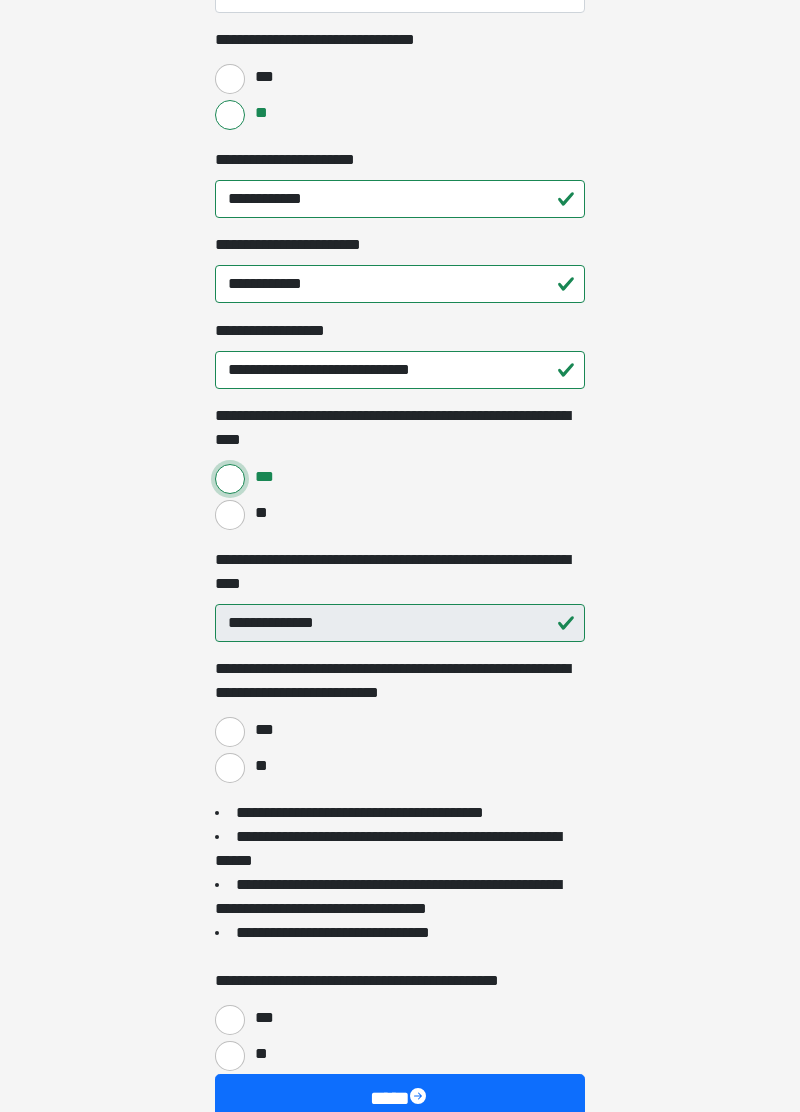 scroll, scrollTop: 1613, scrollLeft: 0, axis: vertical 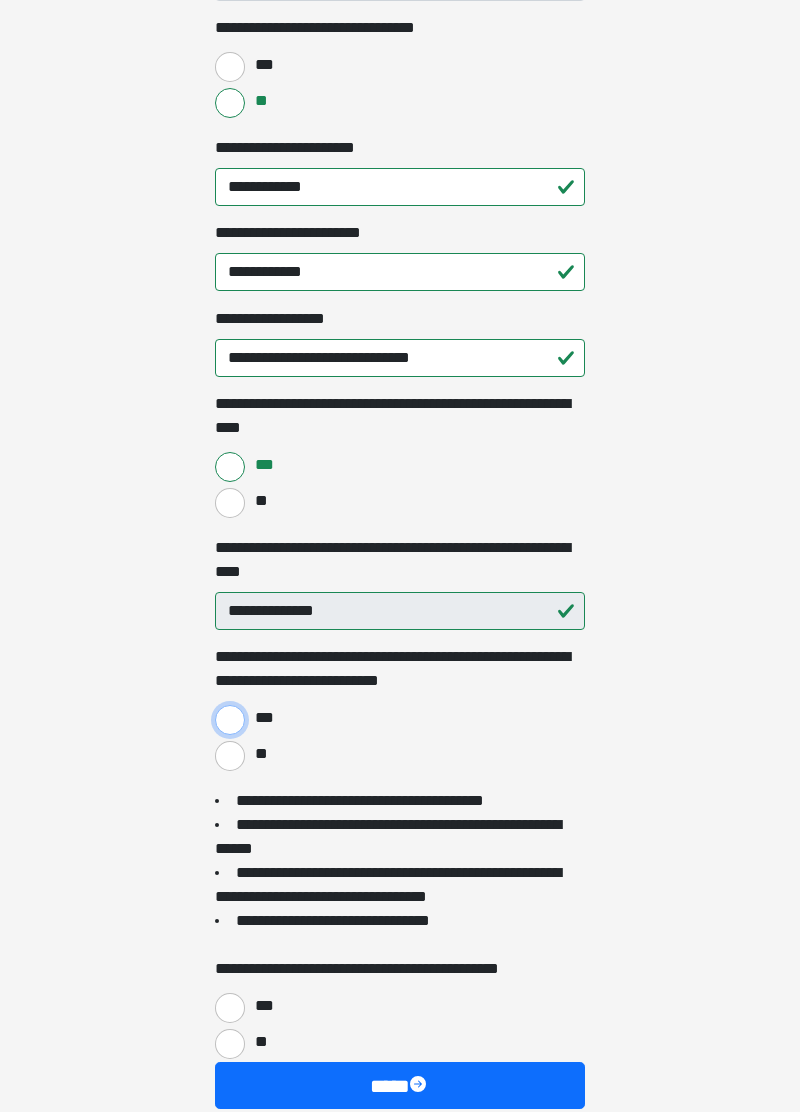 click on "***" at bounding box center [230, 720] 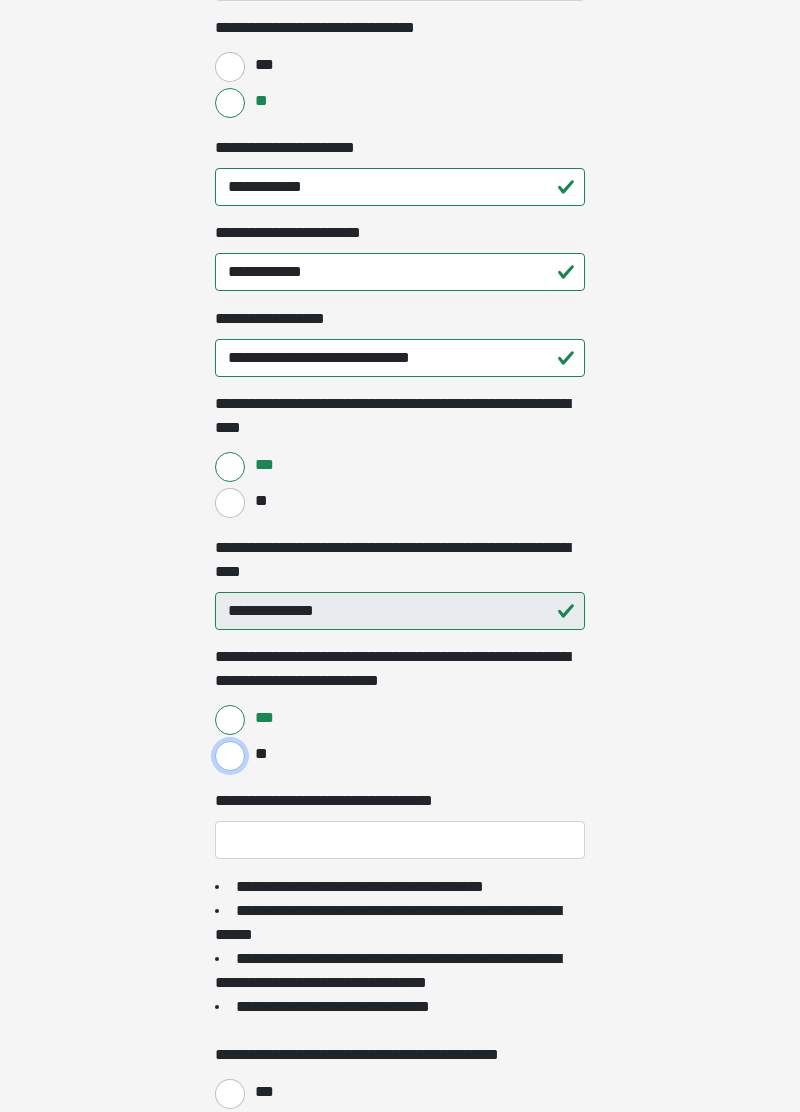click on "**" at bounding box center [230, 756] 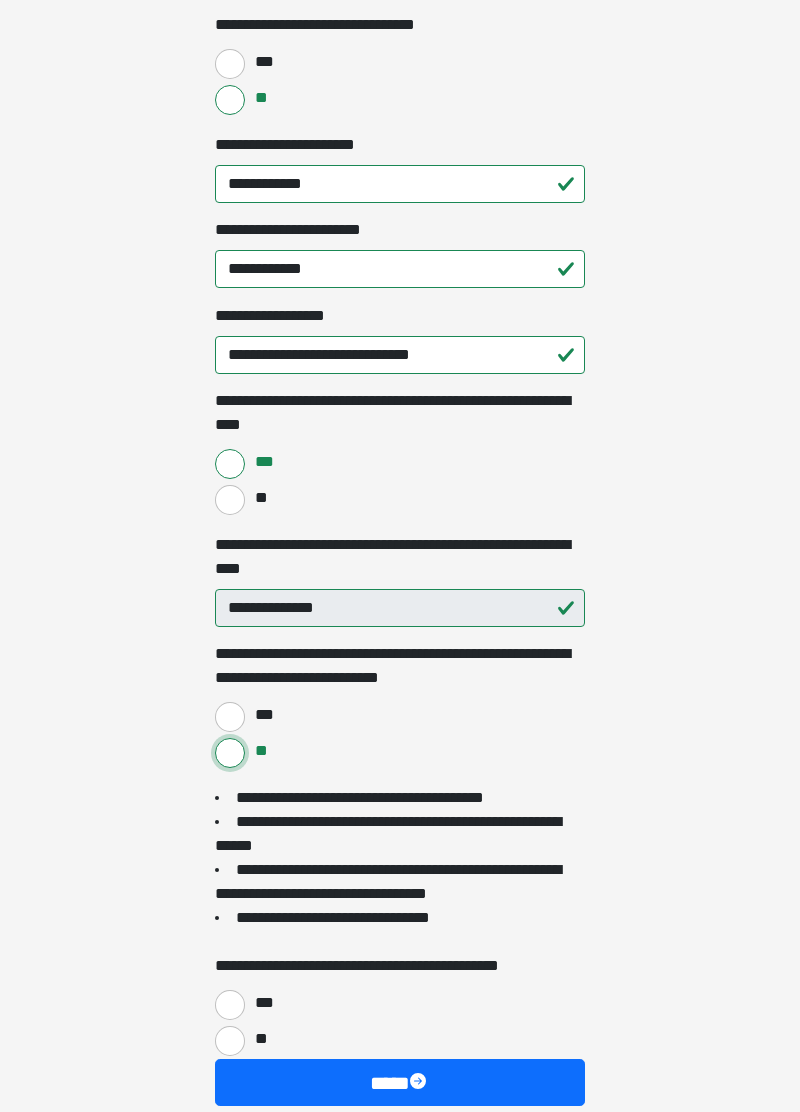 scroll, scrollTop: 1622, scrollLeft: 0, axis: vertical 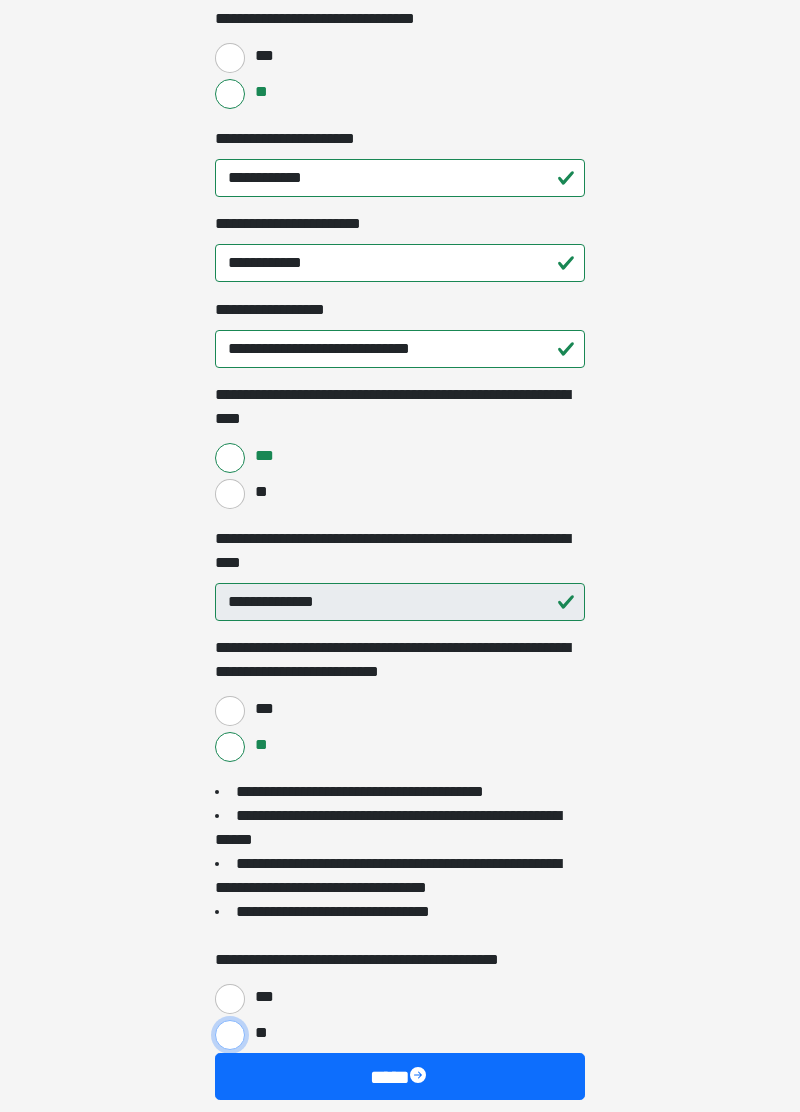 click on "**" at bounding box center [230, 1035] 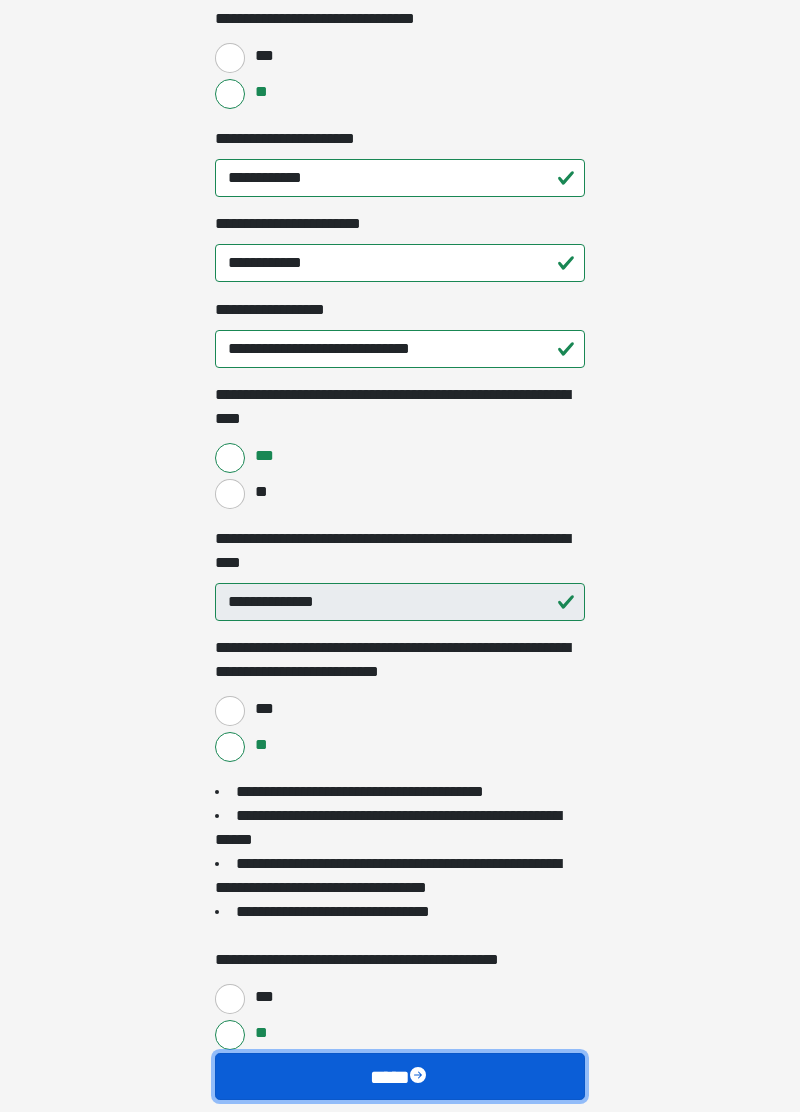 click on "****" at bounding box center (400, 1076) 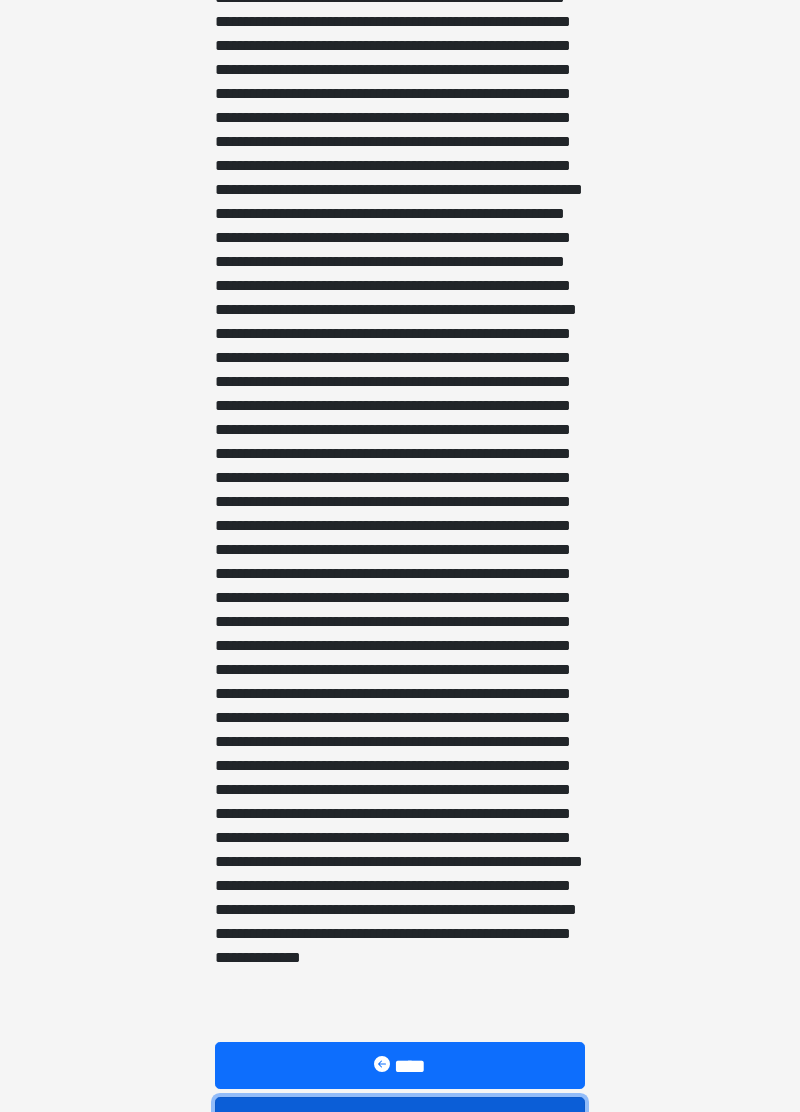 scroll, scrollTop: 583, scrollLeft: 0, axis: vertical 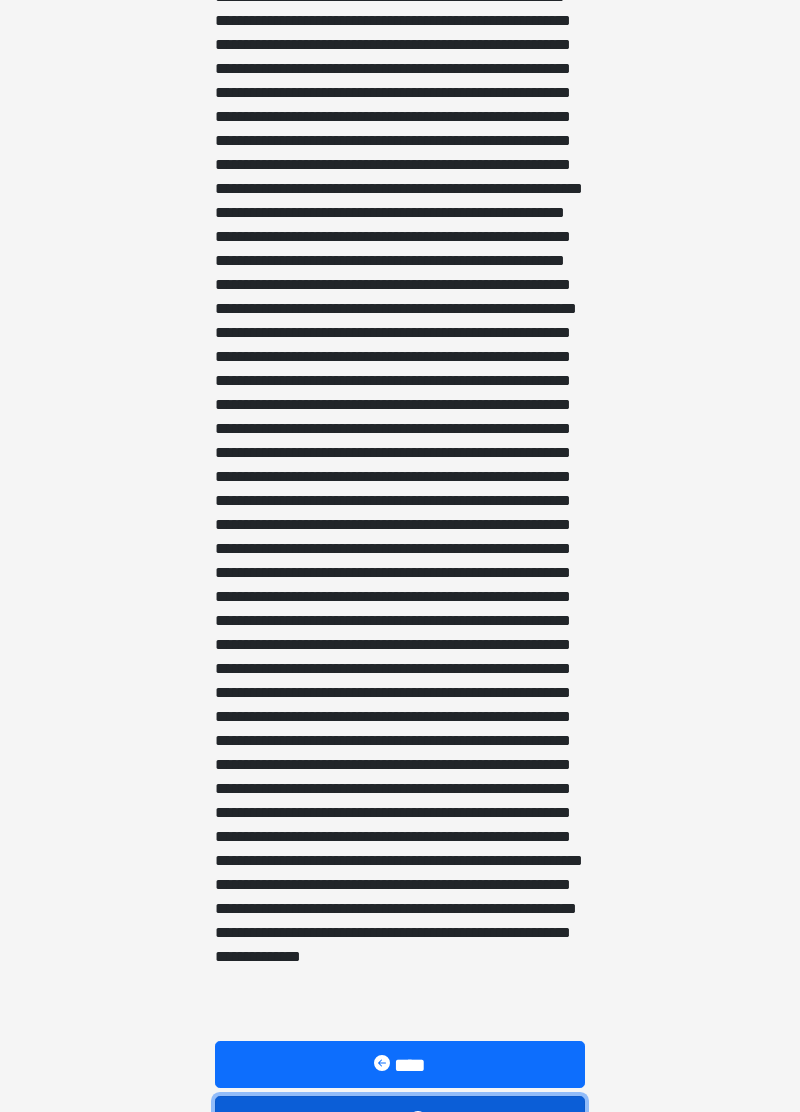 click on "****" at bounding box center [400, 1119] 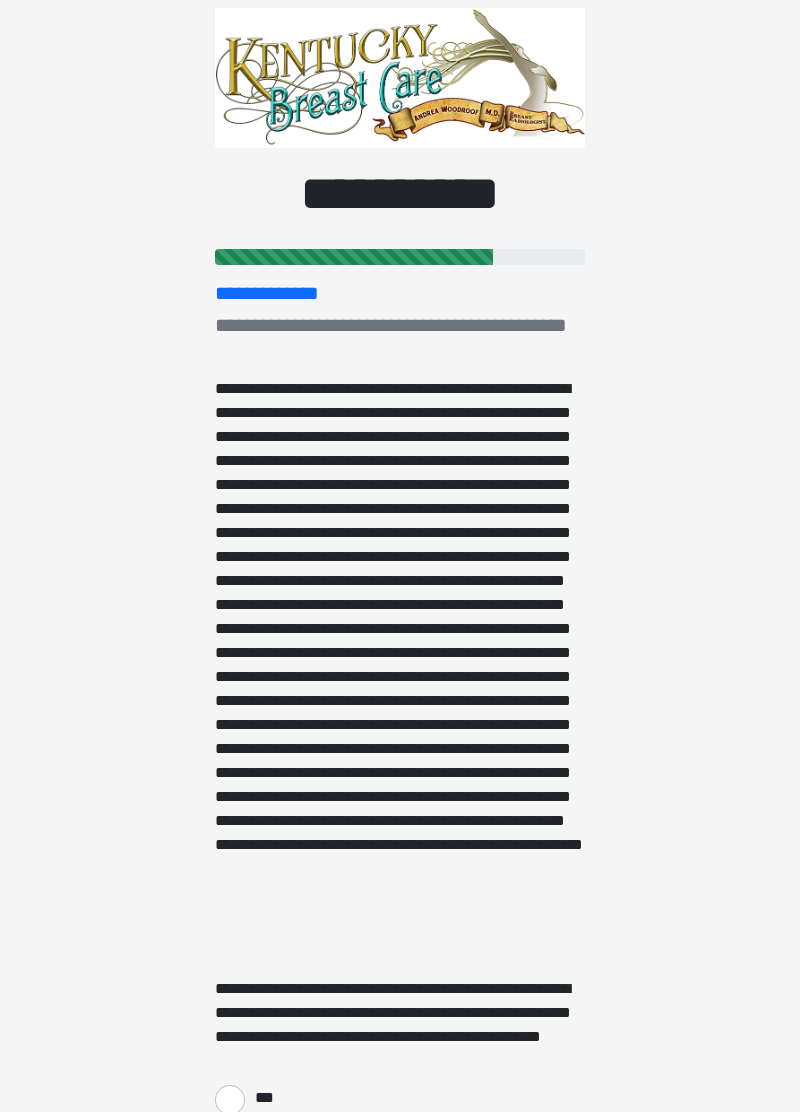 scroll, scrollTop: 213, scrollLeft: 0, axis: vertical 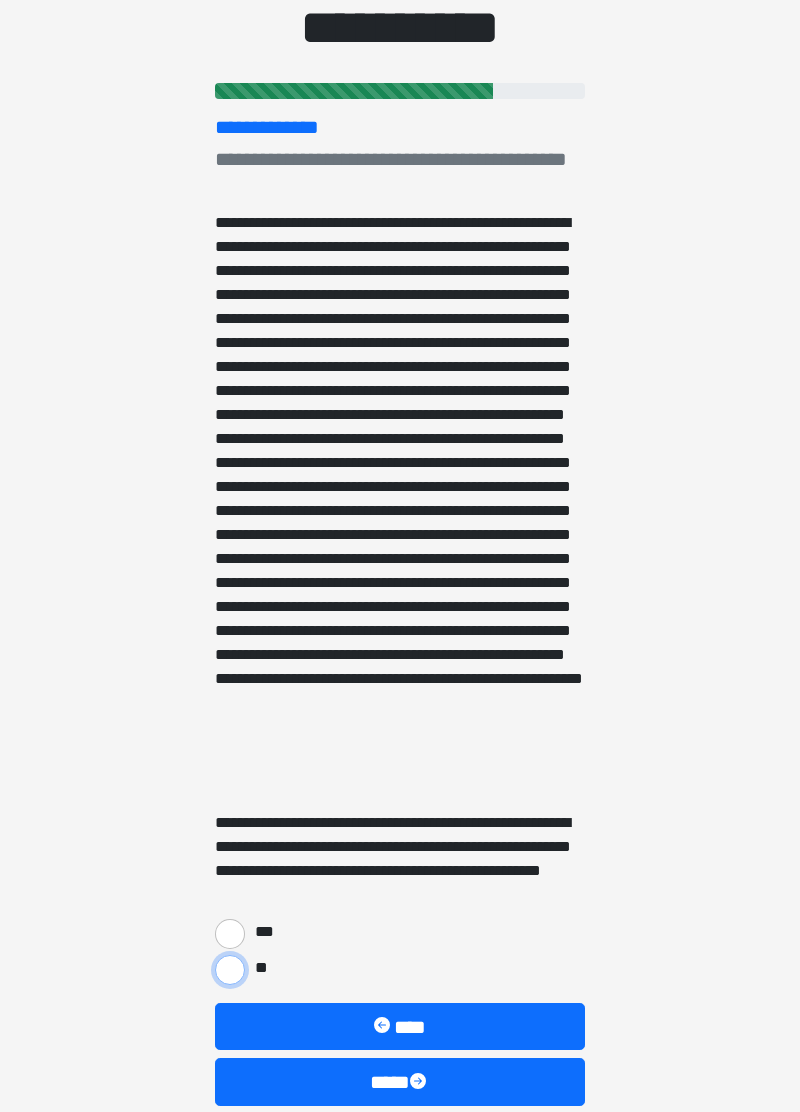 click on "**" at bounding box center [230, 970] 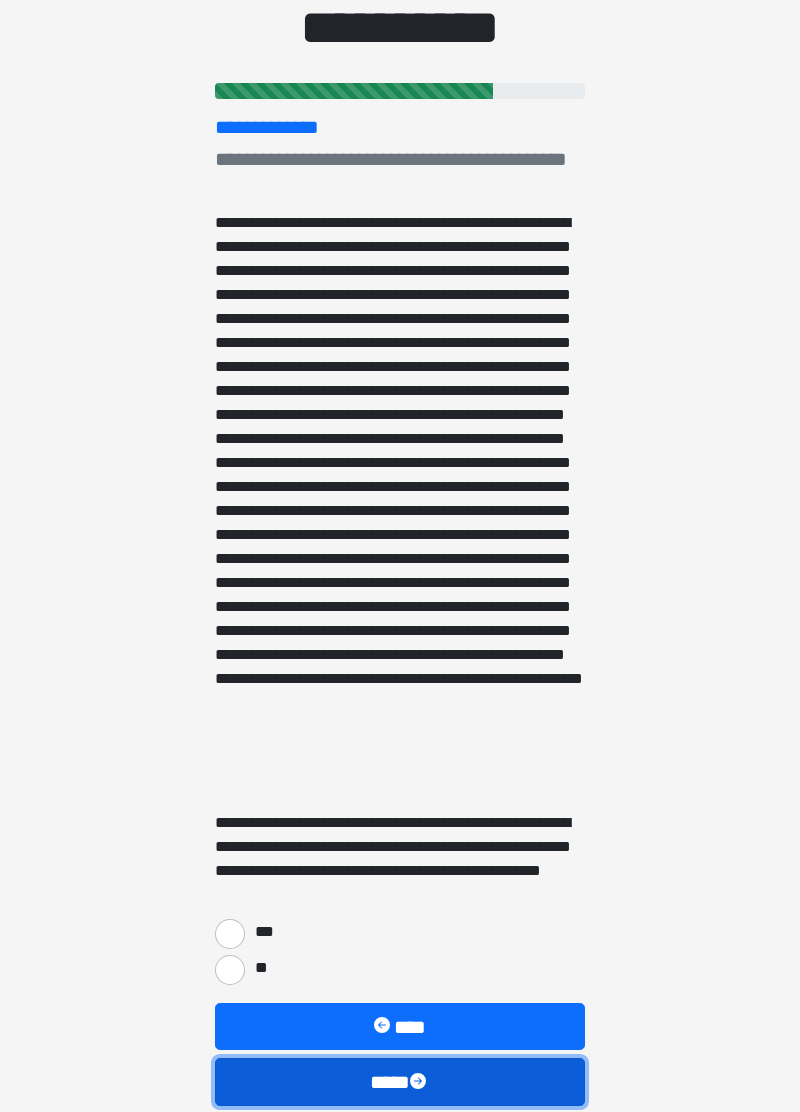 click on "****" at bounding box center (400, 1081) 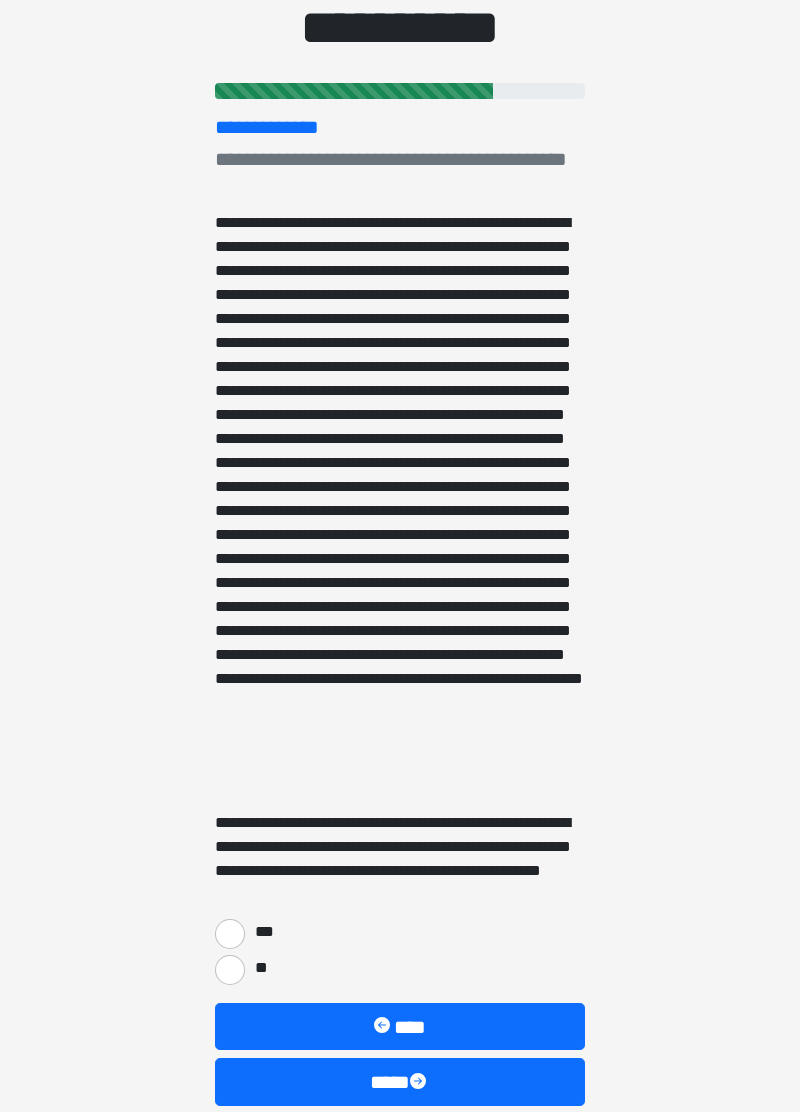 scroll, scrollTop: 0, scrollLeft: 0, axis: both 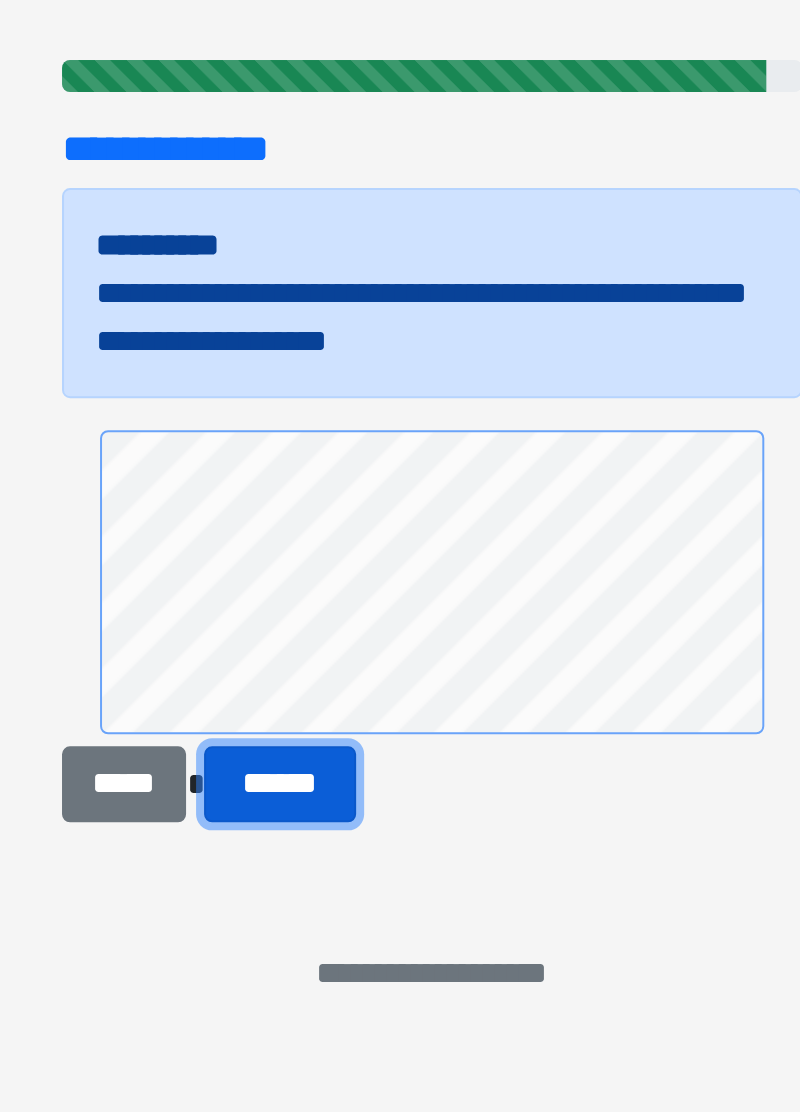 click on "******" at bounding box center (324, 795) 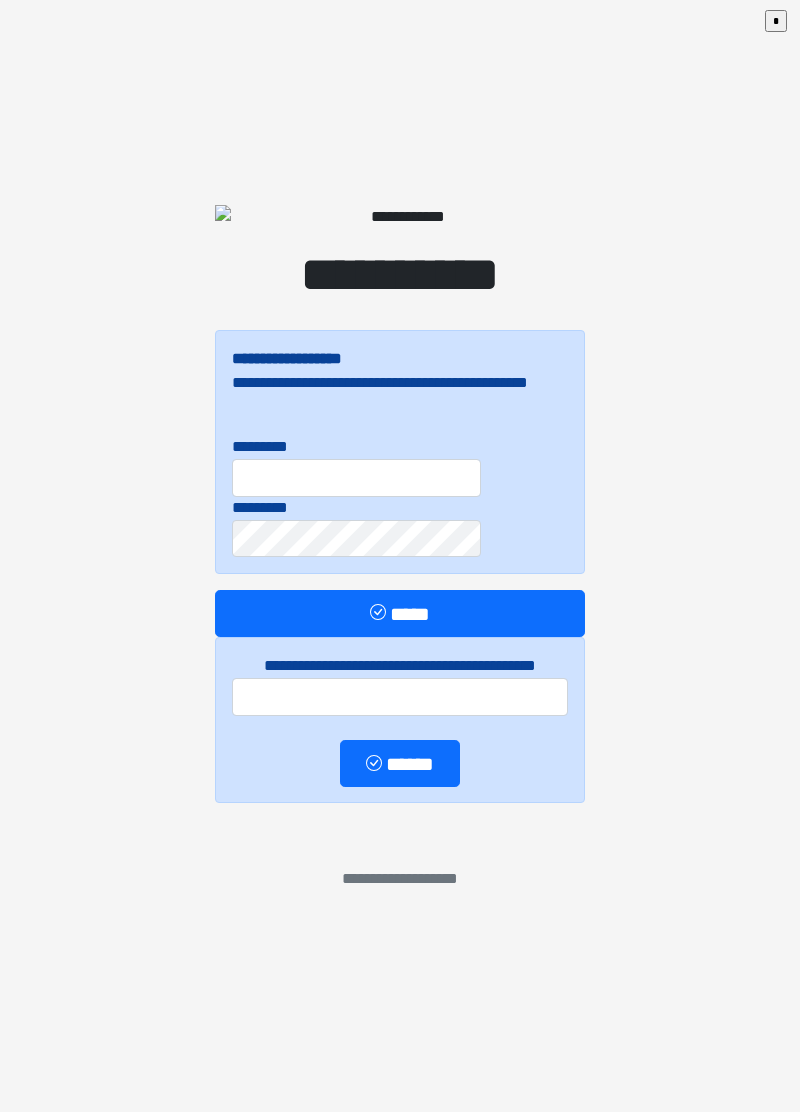 scroll, scrollTop: 0, scrollLeft: 0, axis: both 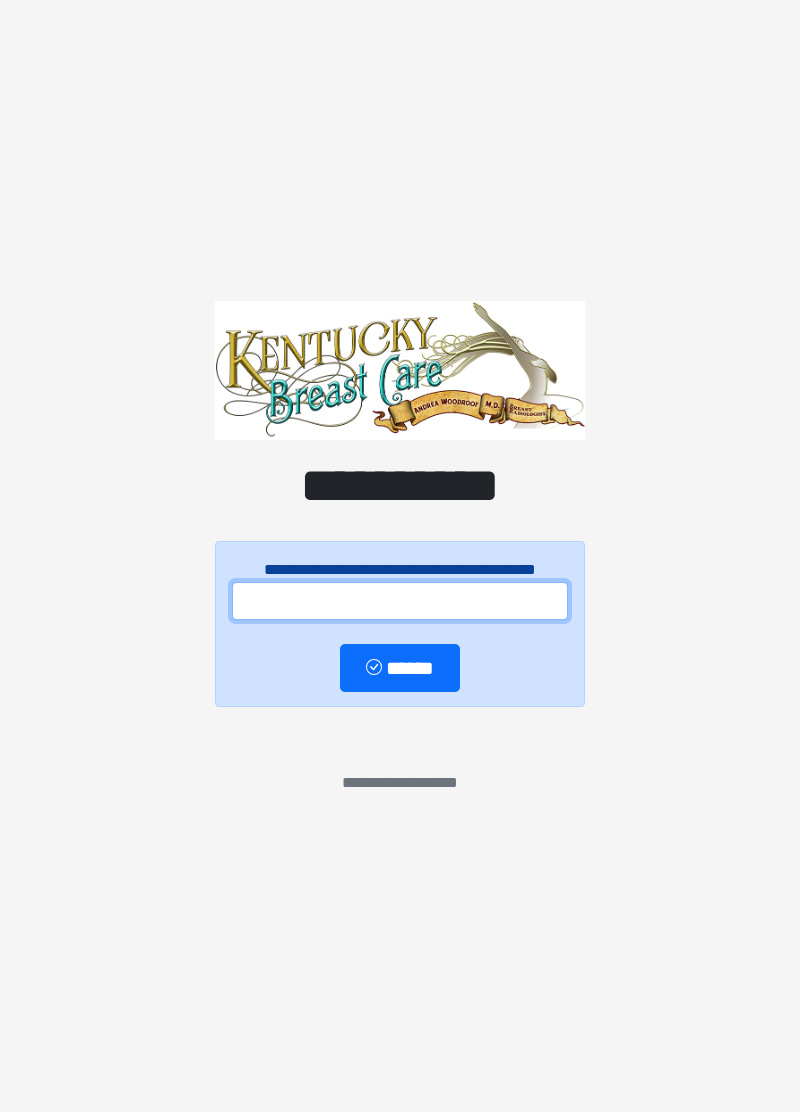 click at bounding box center (400, 601) 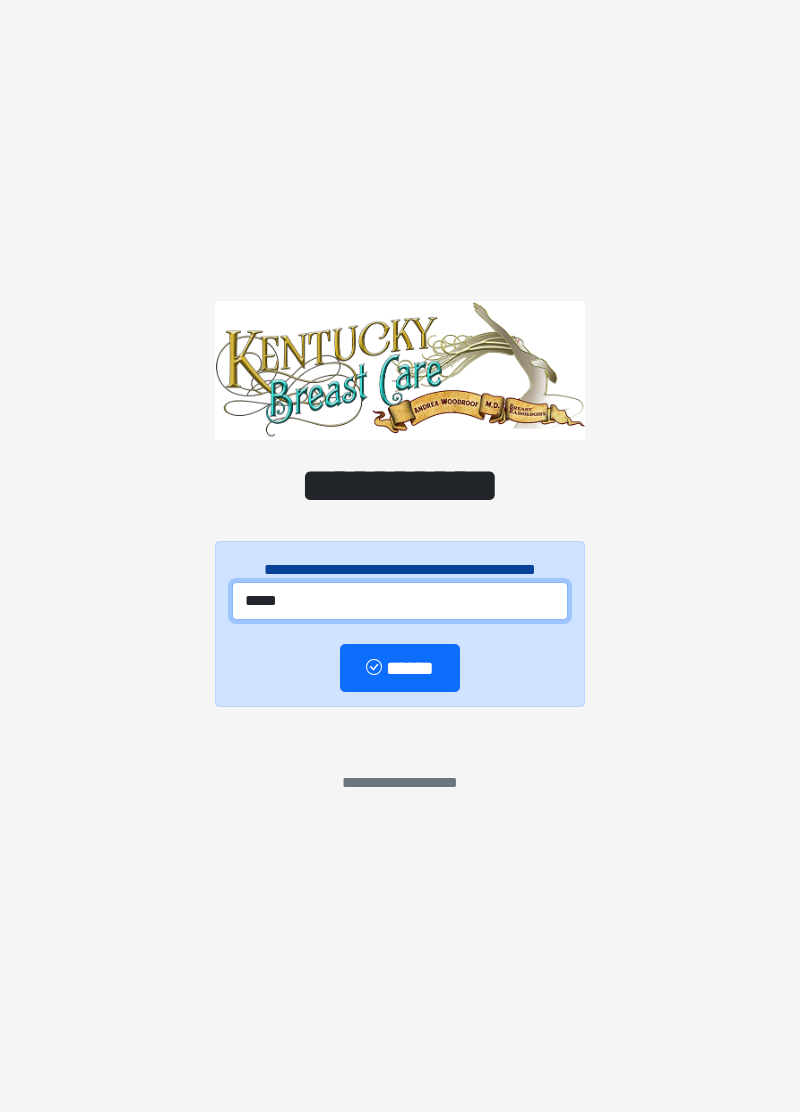 type on "*****" 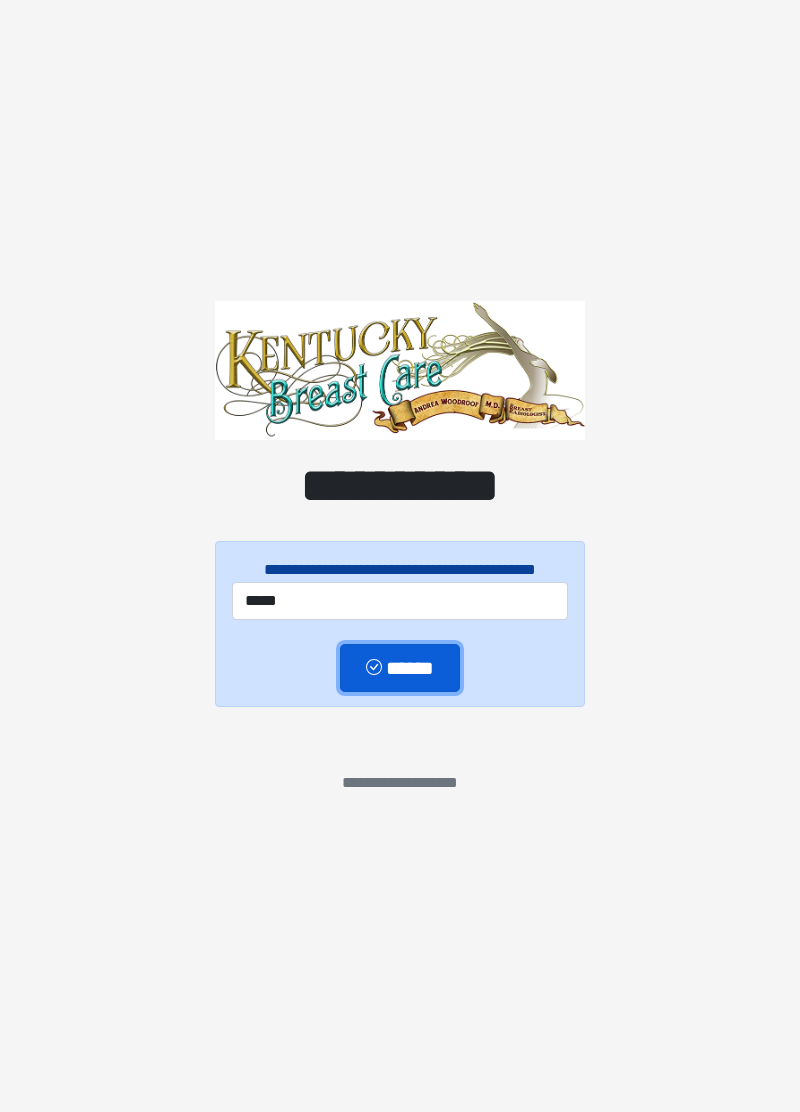 click on "******" at bounding box center [399, 667] 